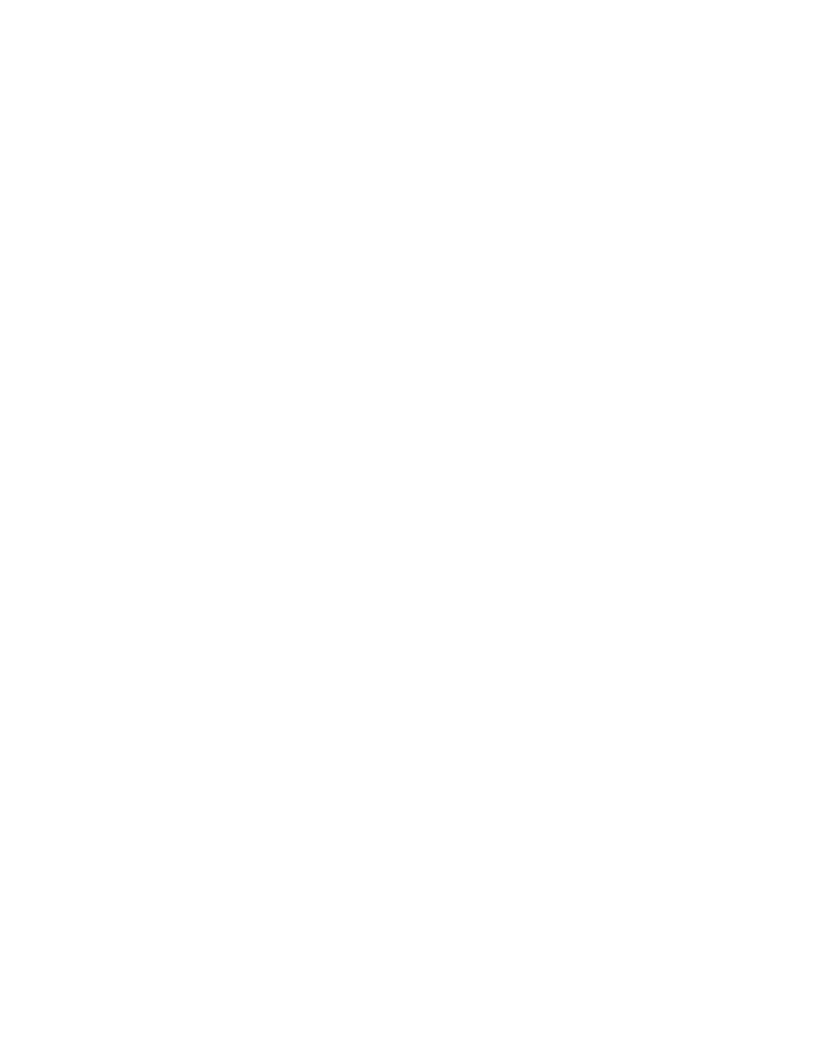 scroll, scrollTop: 0, scrollLeft: 0, axis: both 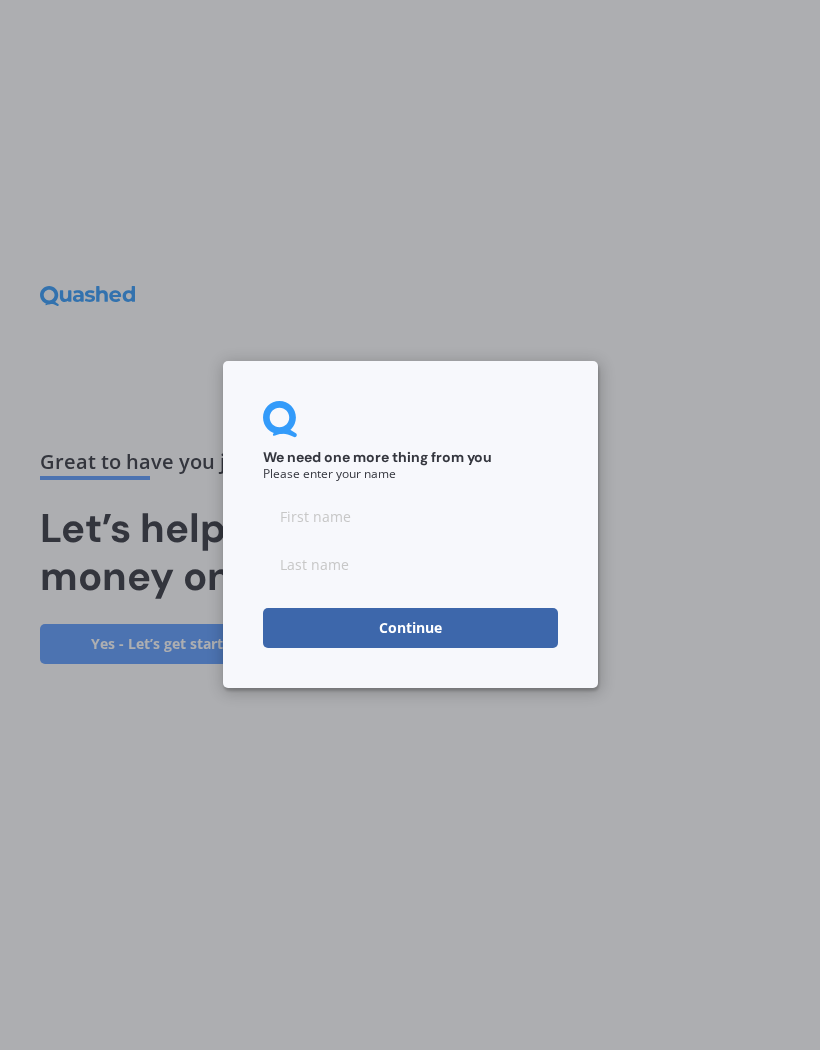 click at bounding box center [410, 517] 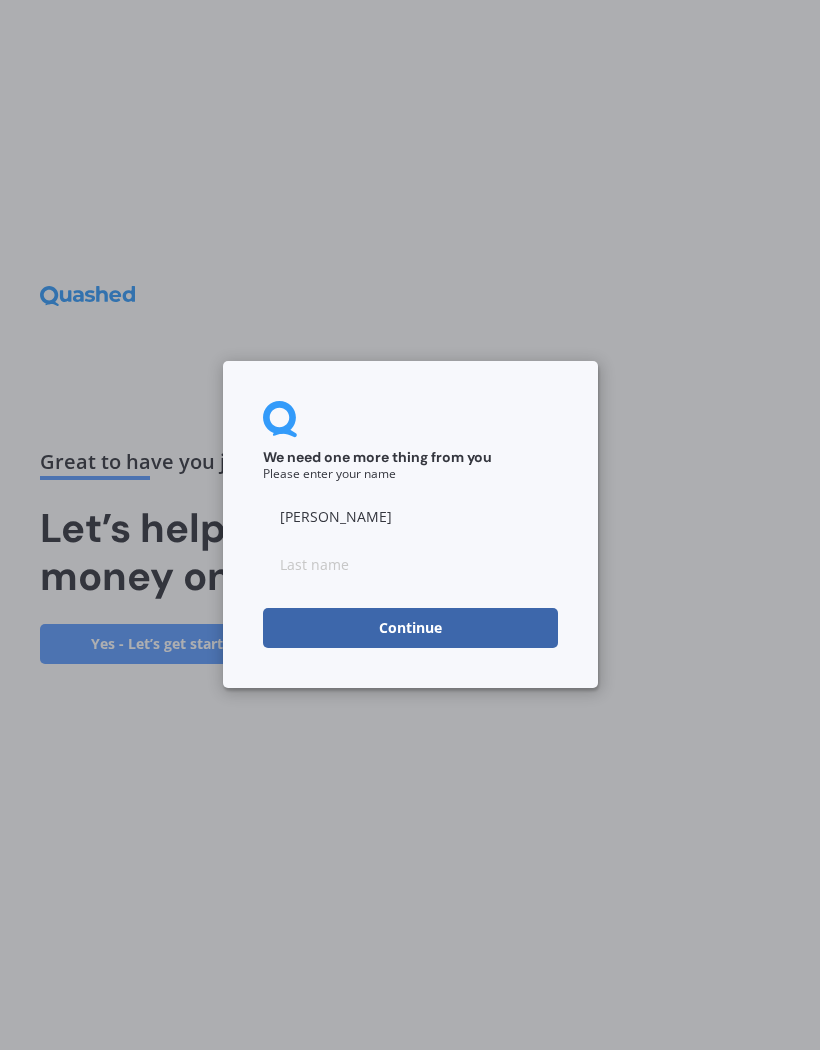 click at bounding box center [410, 565] 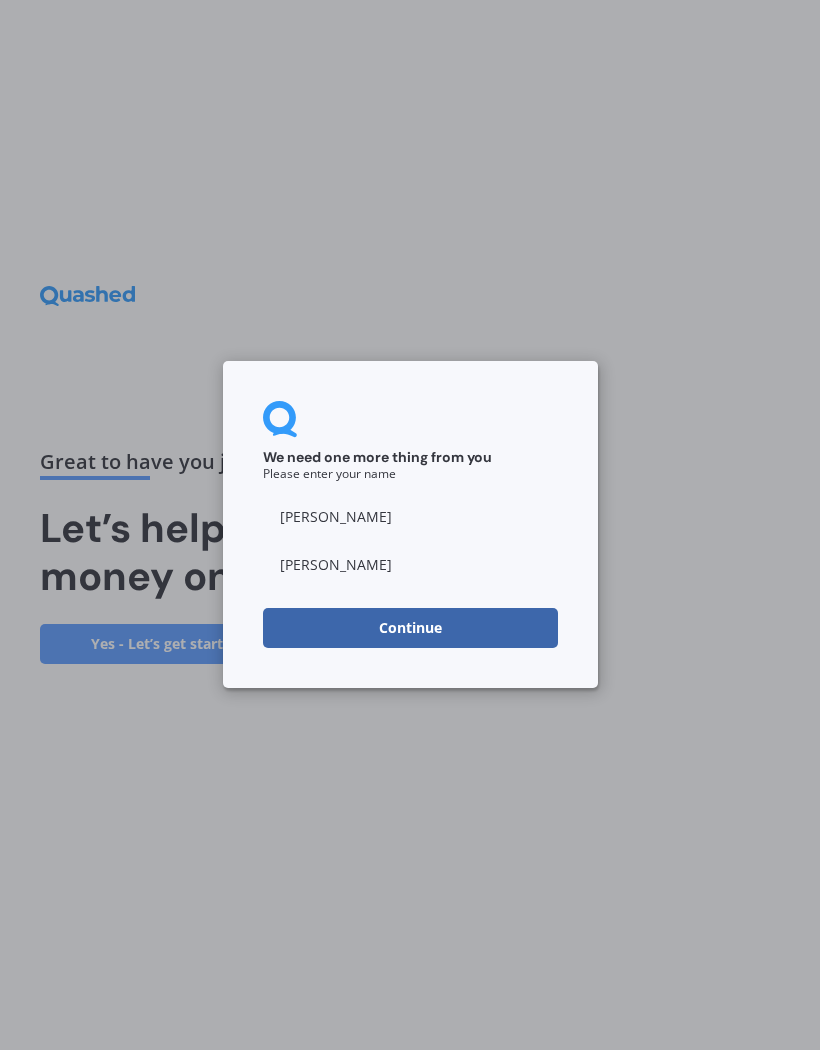 click on "Continue" at bounding box center [410, 629] 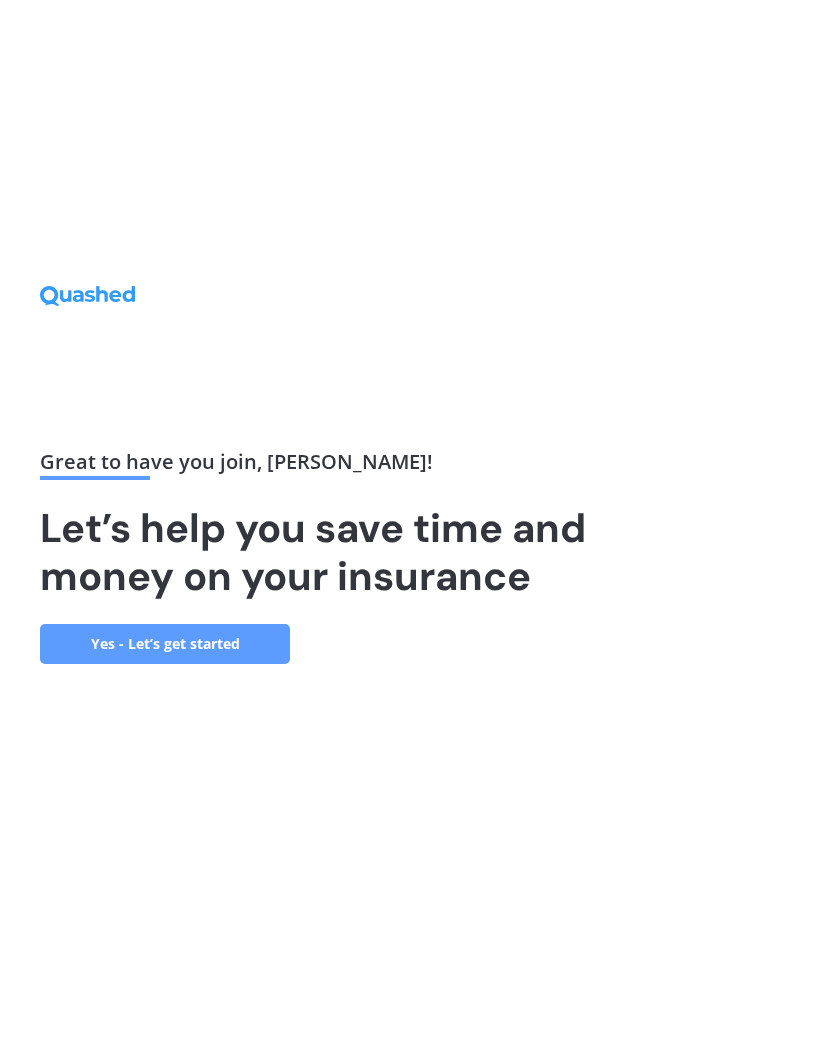click on "Yes - Let’s get started" at bounding box center [165, 644] 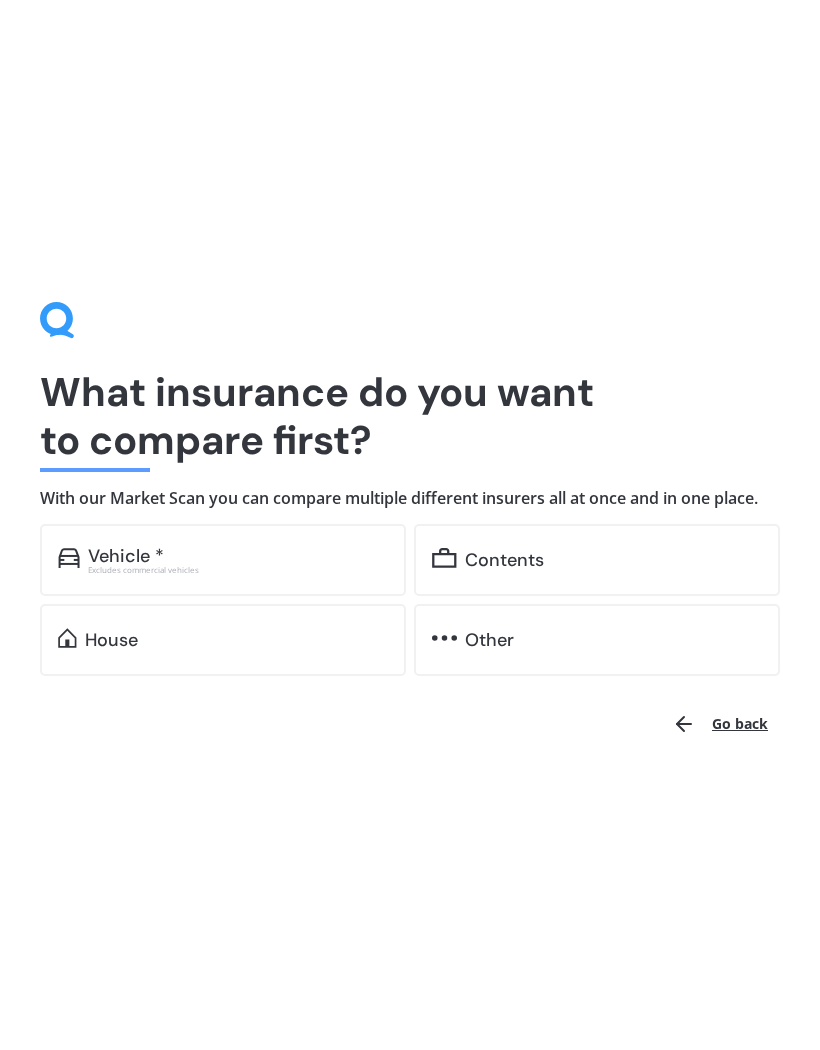 click on "House" at bounding box center [236, 640] 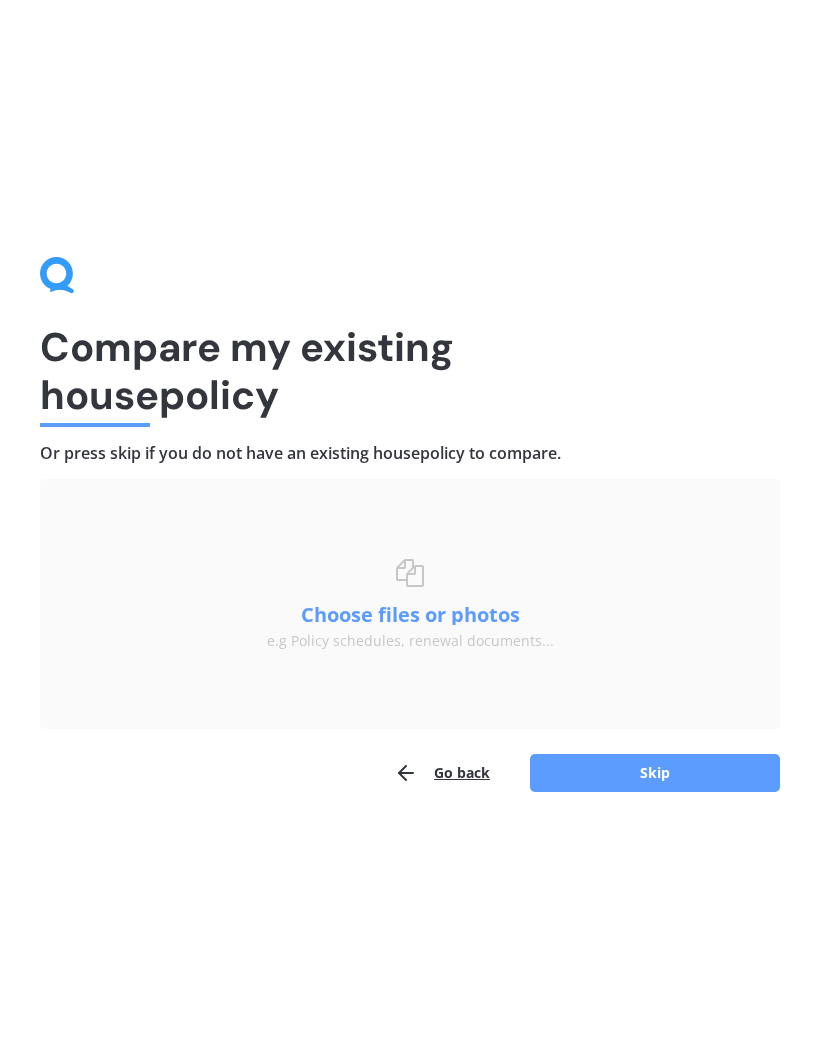 click on "Go back" at bounding box center [442, 773] 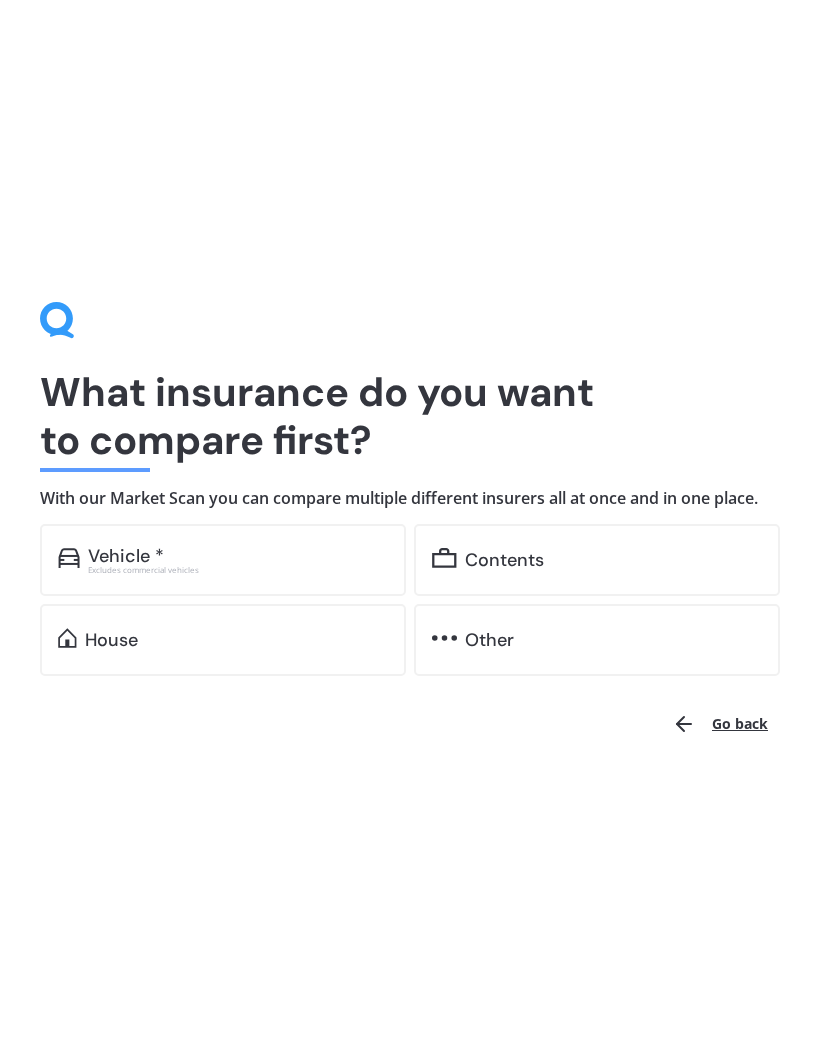 click on "House" at bounding box center [111, 640] 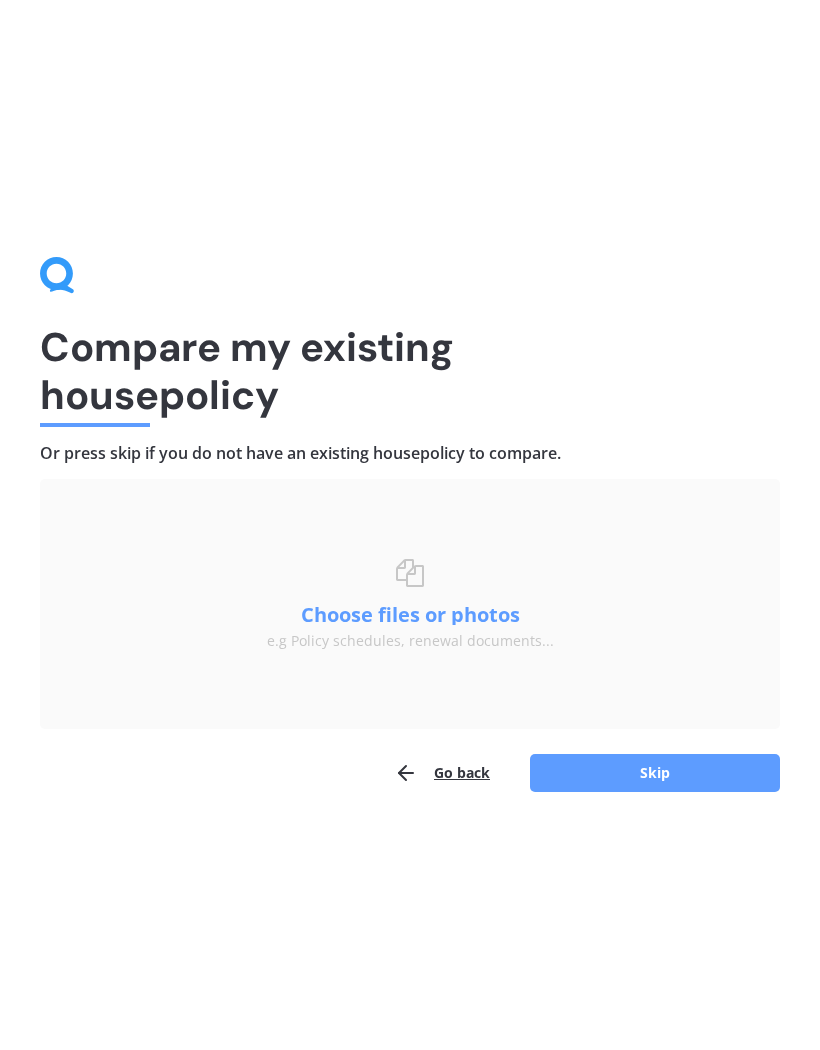 click on "Skip" at bounding box center [655, 773] 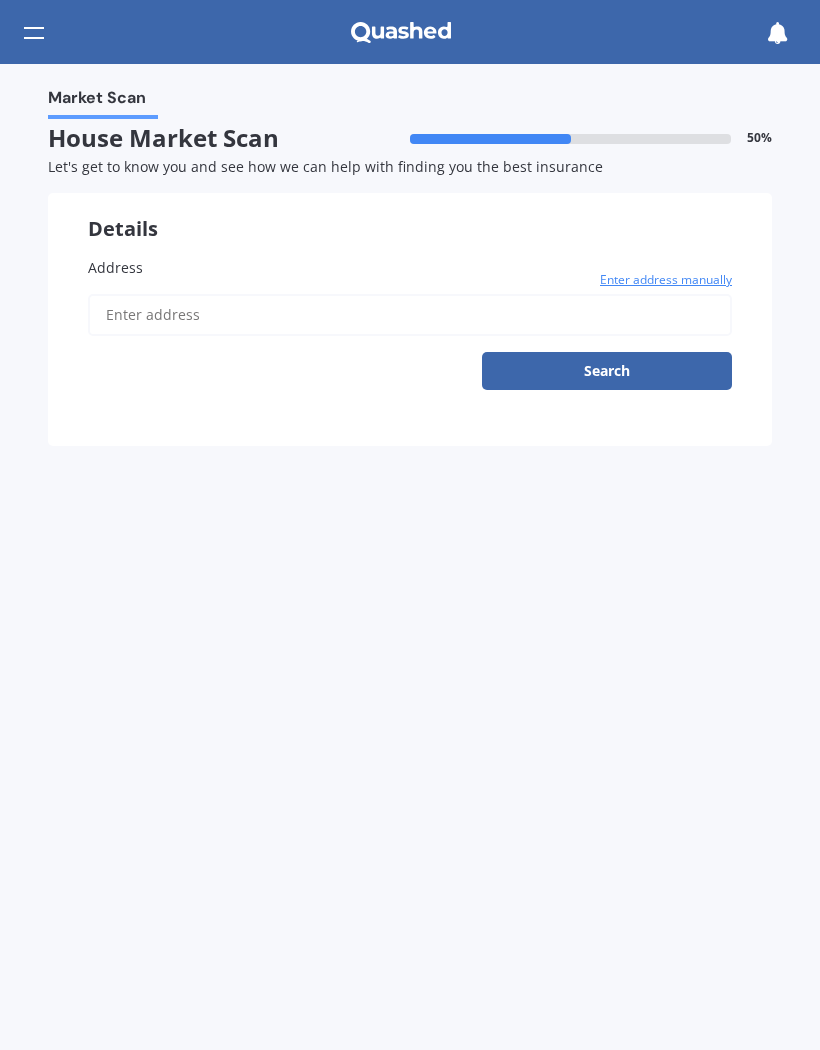click on "Address" at bounding box center [410, 315] 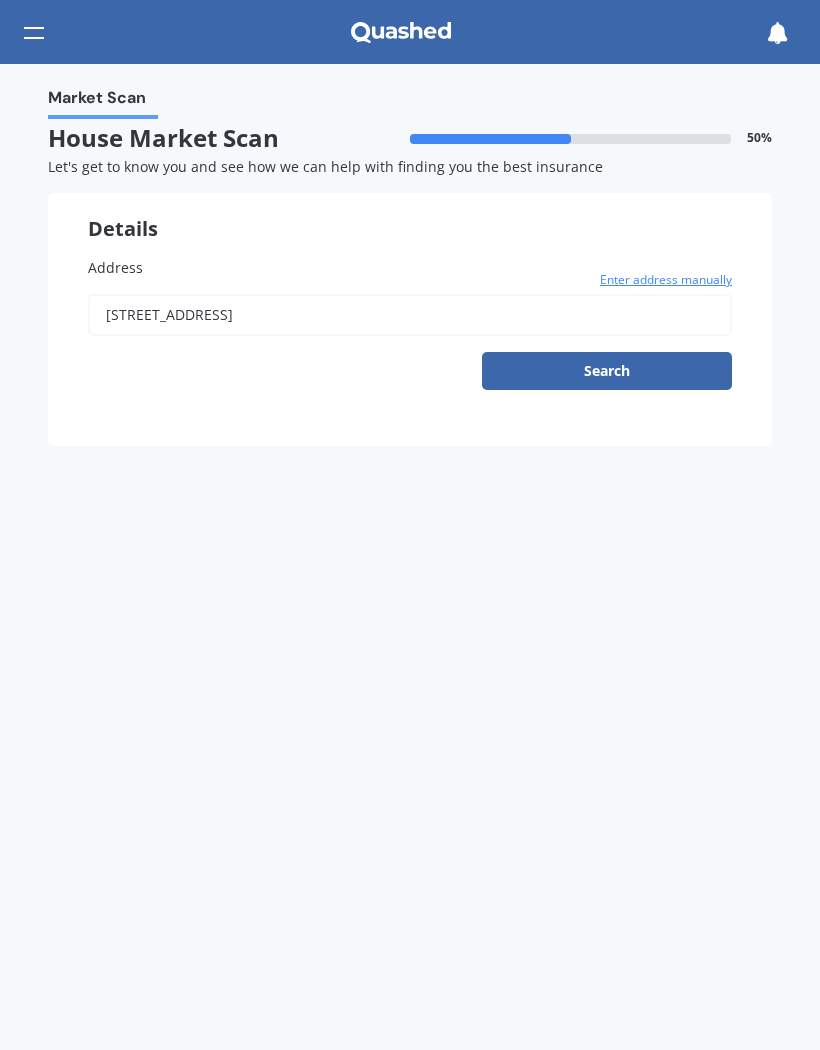 type on "[STREET_ADDRESS][PERSON_NAME]" 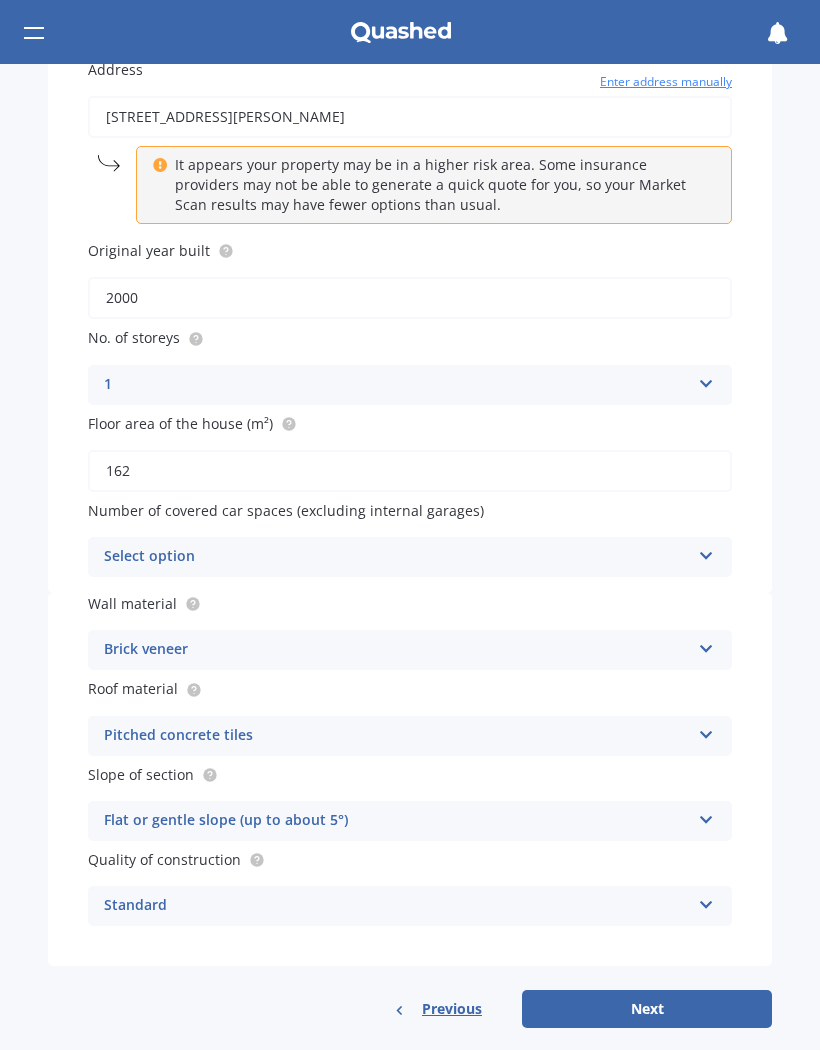 scroll, scrollTop: 198, scrollLeft: 0, axis: vertical 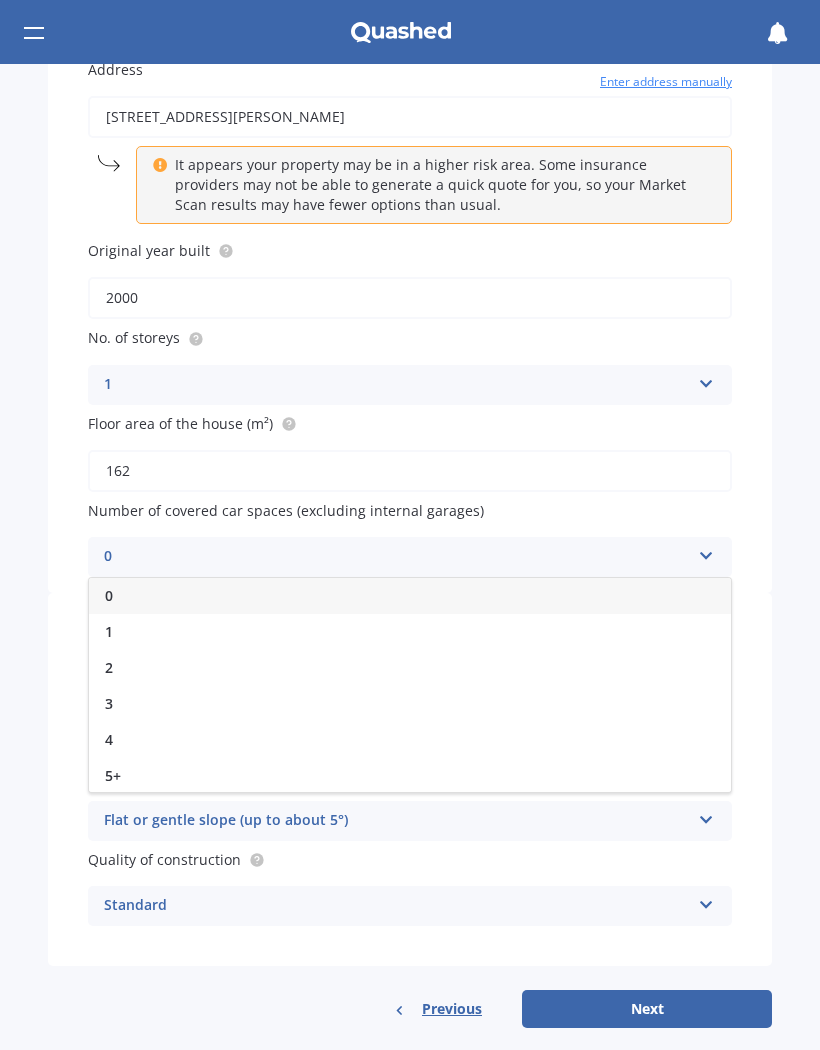 click on "0" at bounding box center [397, 557] 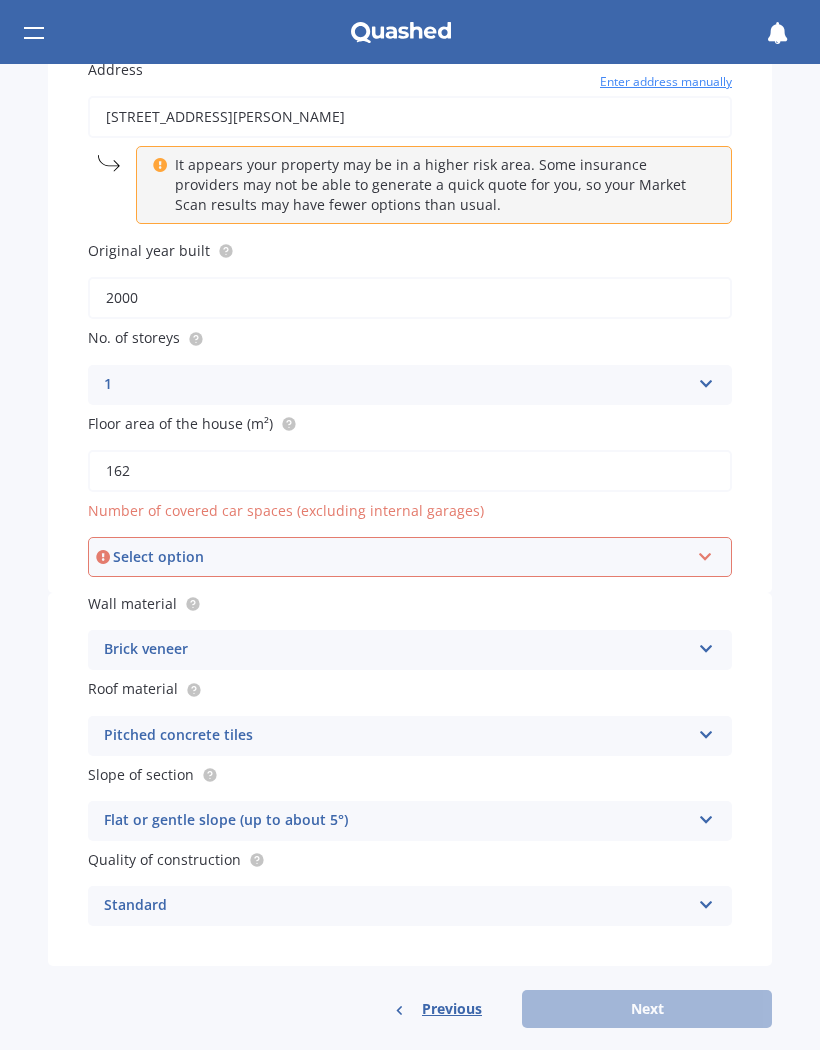 click on "Select option 0 1 2 3 4 5+" at bounding box center [410, 557] 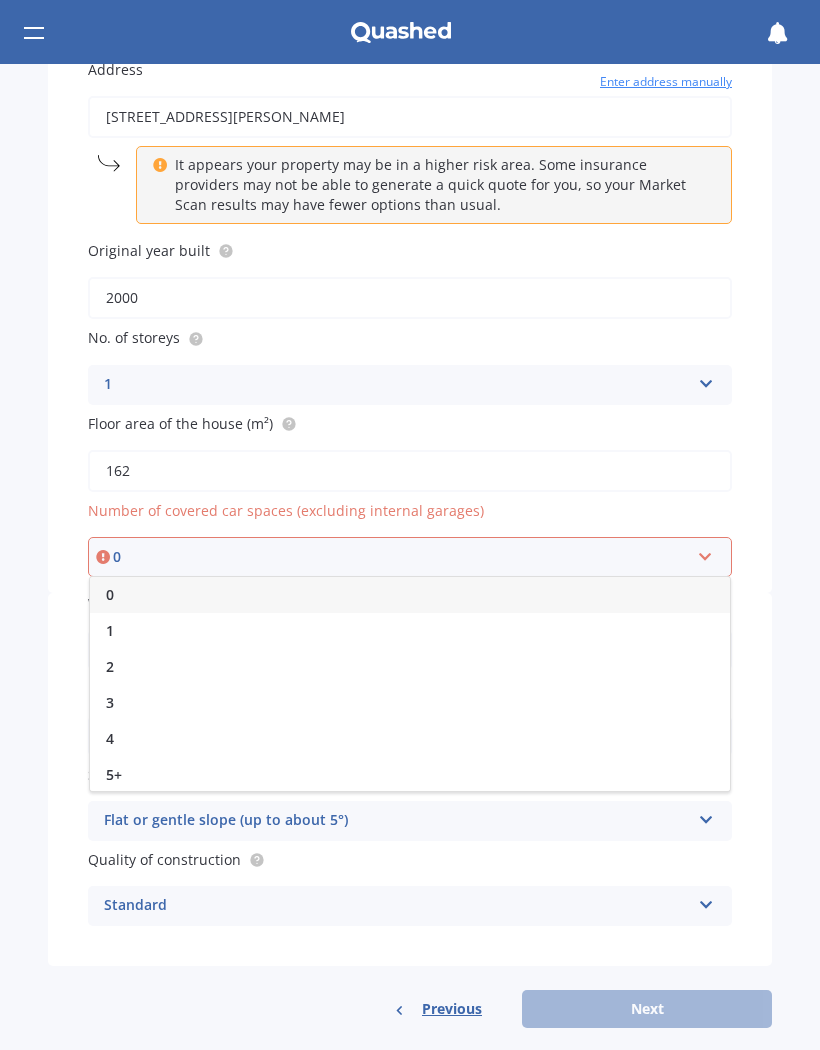 click on "0" at bounding box center (410, 595) 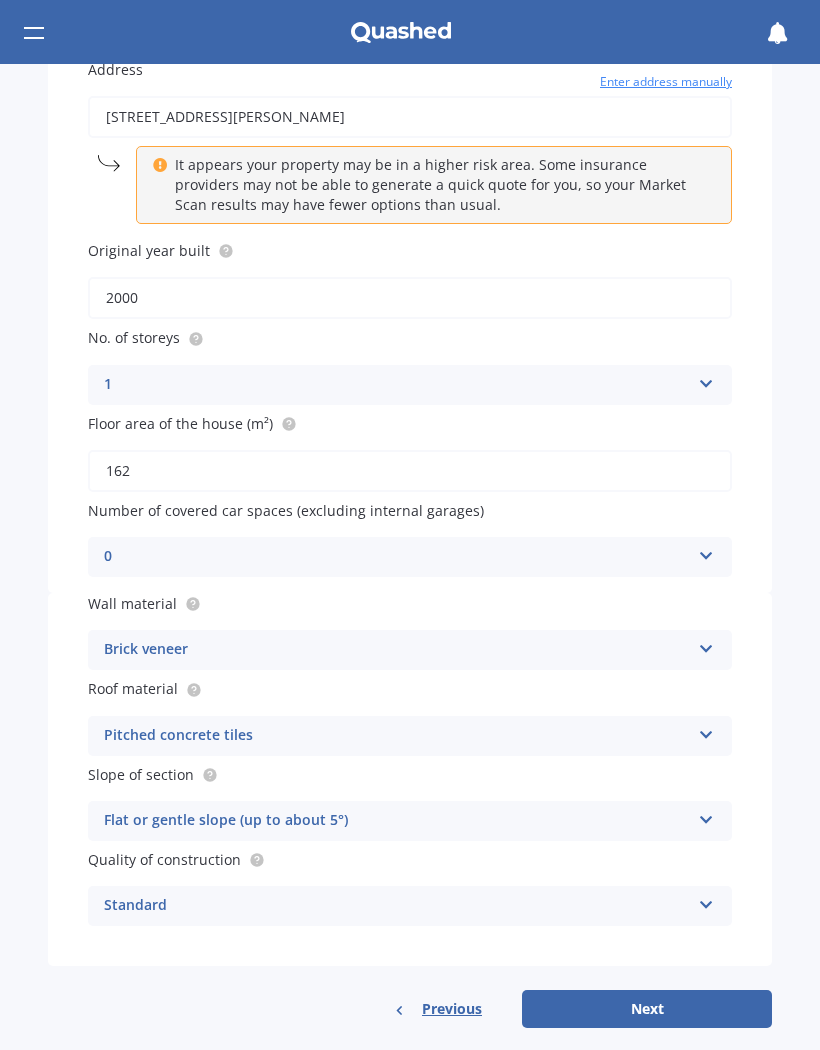 click on "Next" at bounding box center [647, 1009] 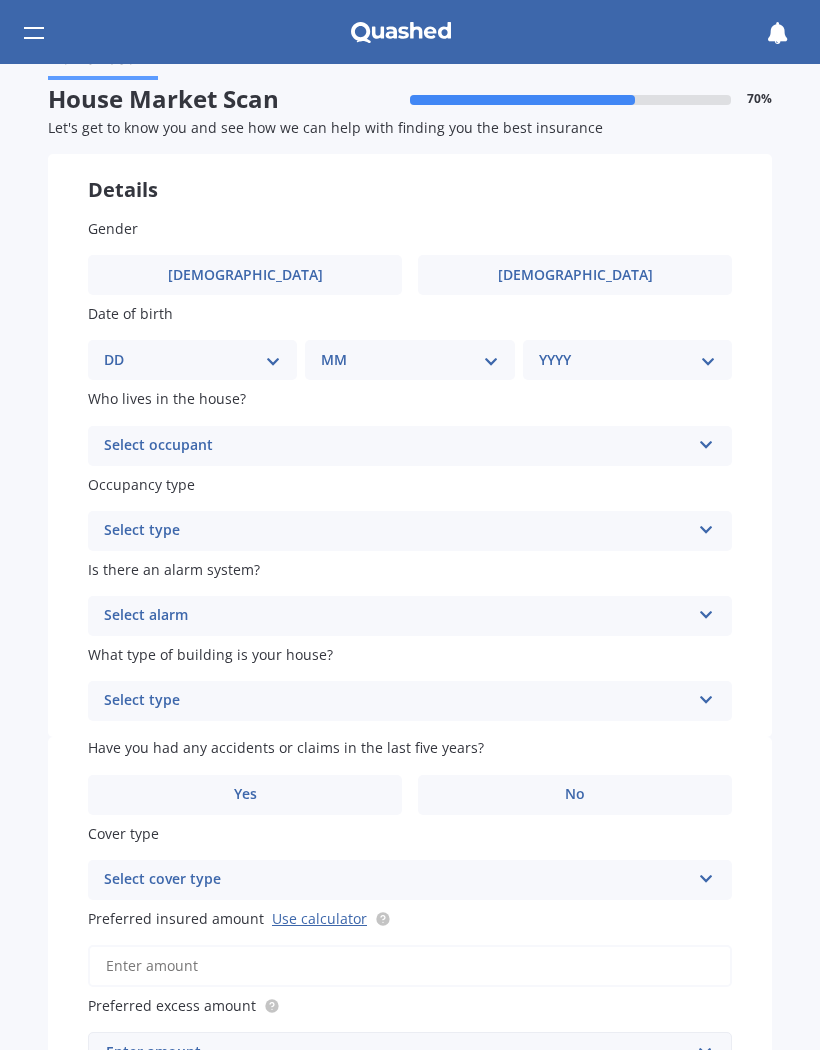 scroll, scrollTop: 0, scrollLeft: 0, axis: both 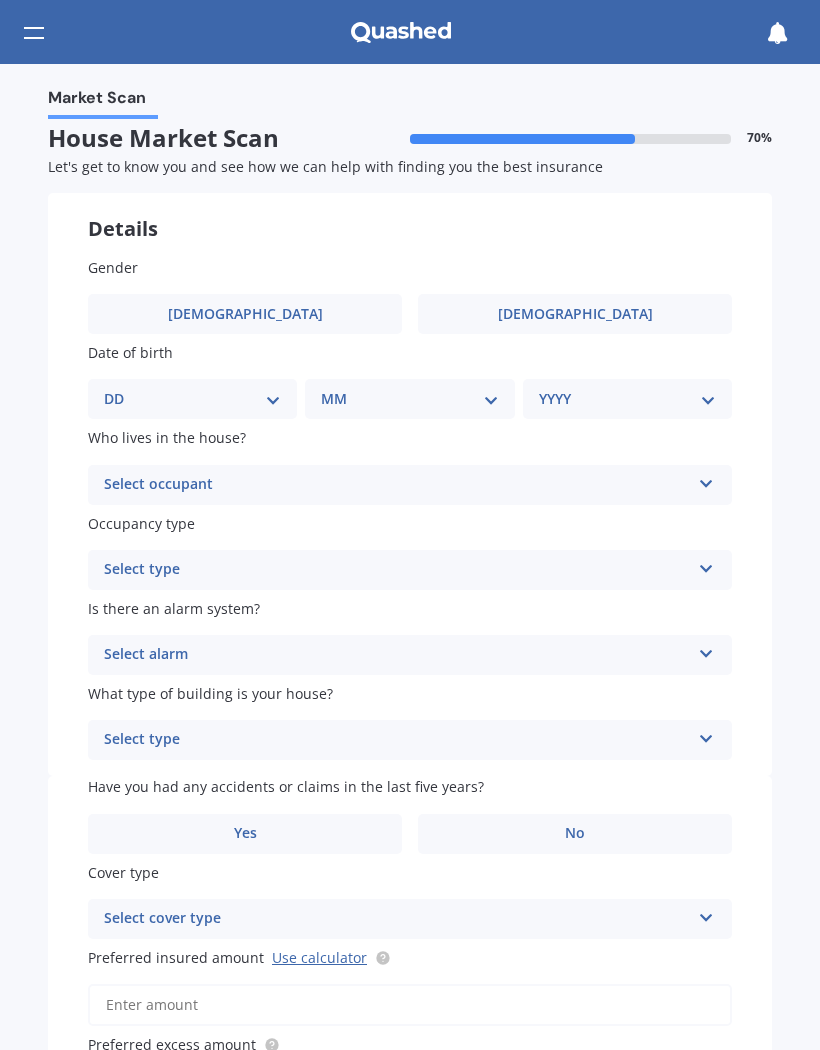 click on "Select occupant Owner Owner + Boarder" at bounding box center (410, 485) 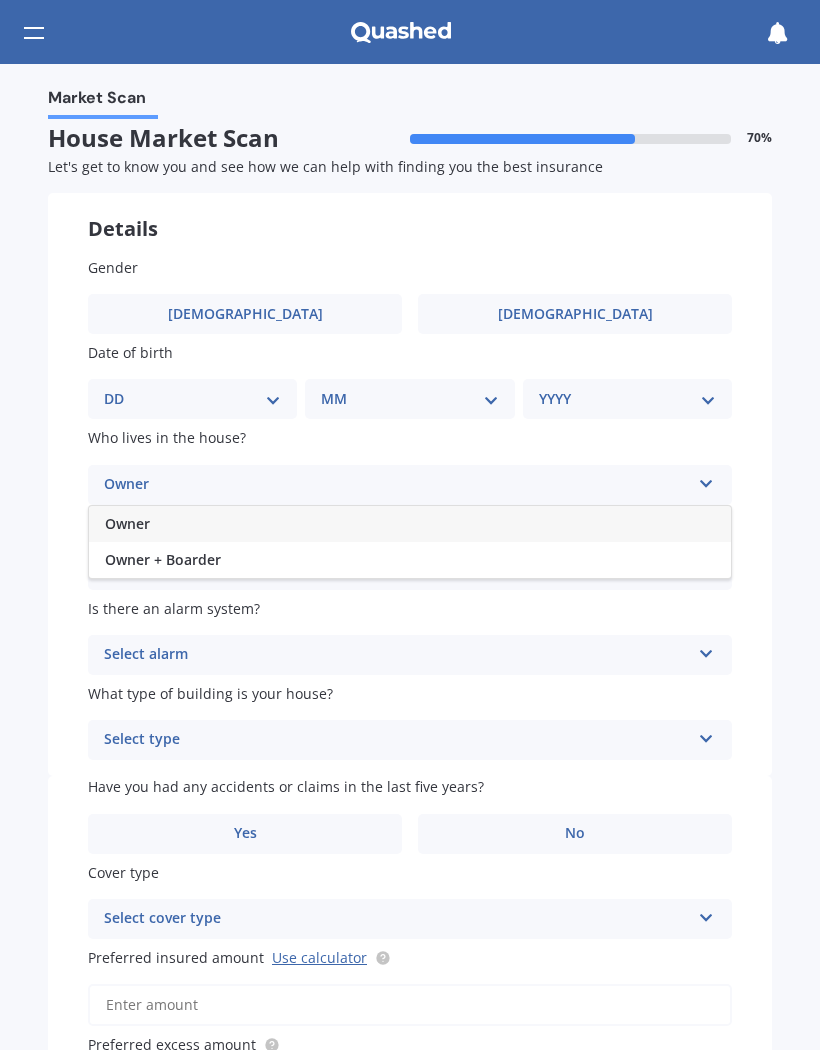 click on "Owner" at bounding box center (410, 524) 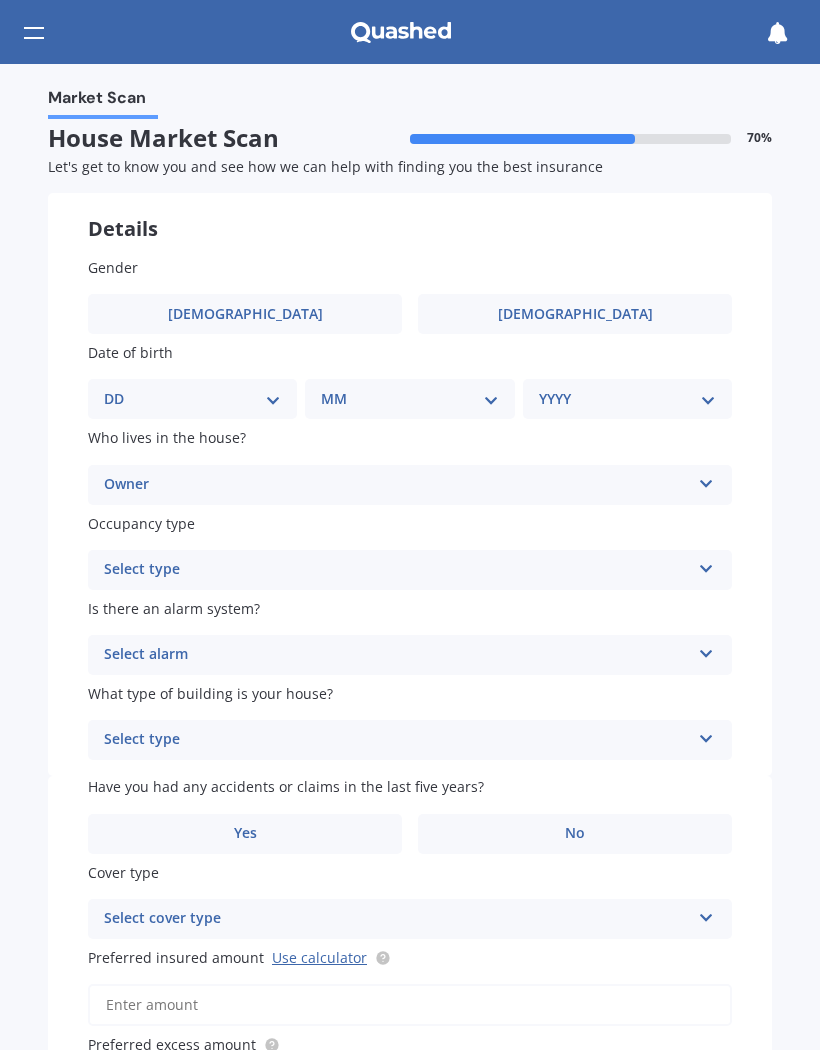 click on "Male" at bounding box center (245, 314) 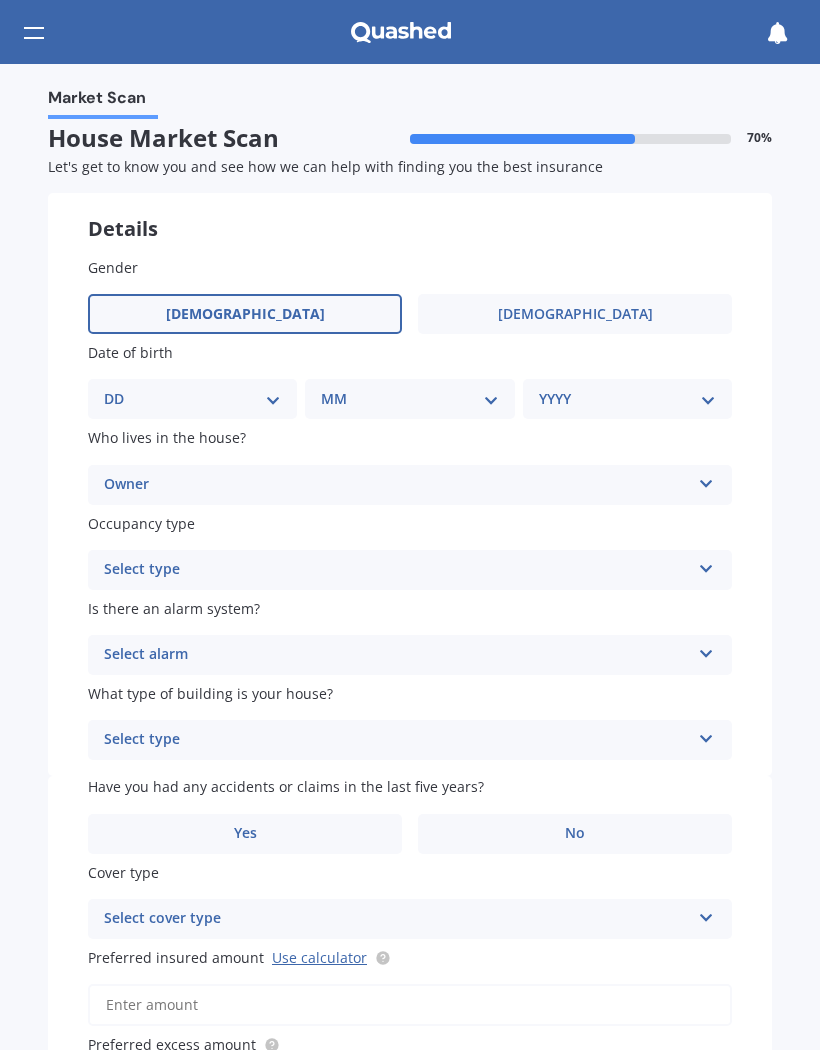 click on "DD 01 02 03 04 05 06 07 08 09 10 11 12 13 14 15 16 17 18 19 20 21 22 23 24 25 26 27 28 29 30 31" at bounding box center (192, 399) 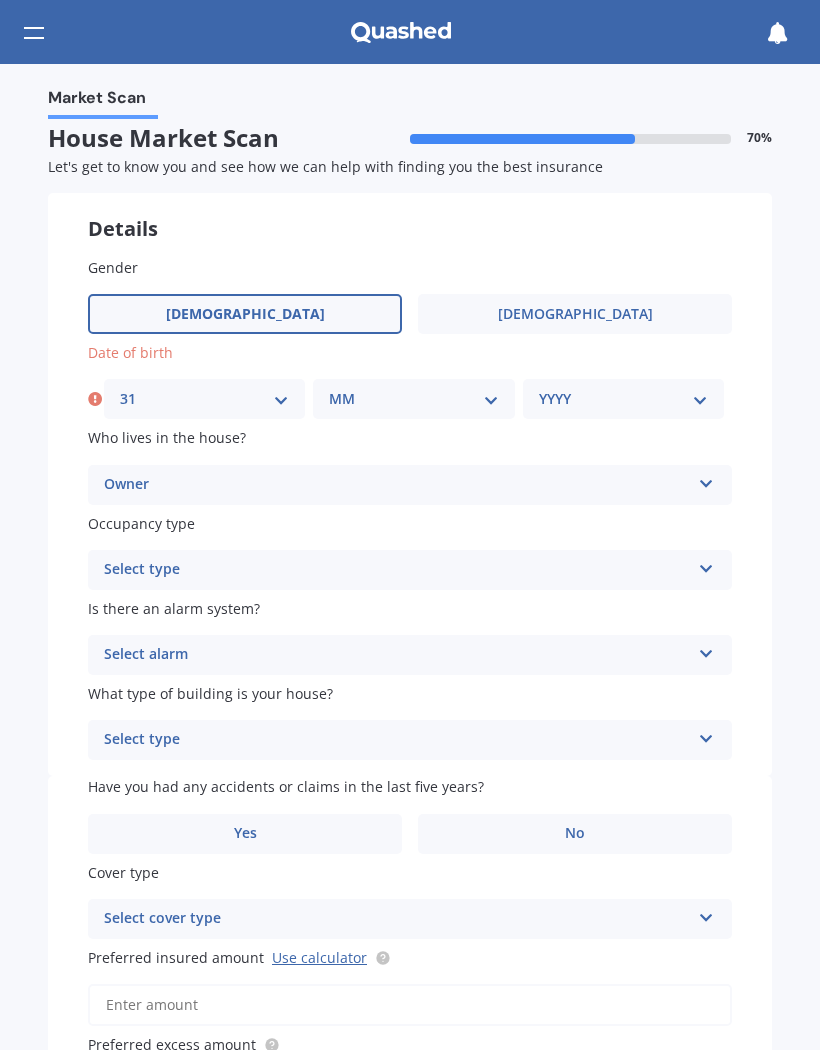 click on "MM 01 02 03 04 05 06 07 08 09 10 11 12" at bounding box center (413, 399) 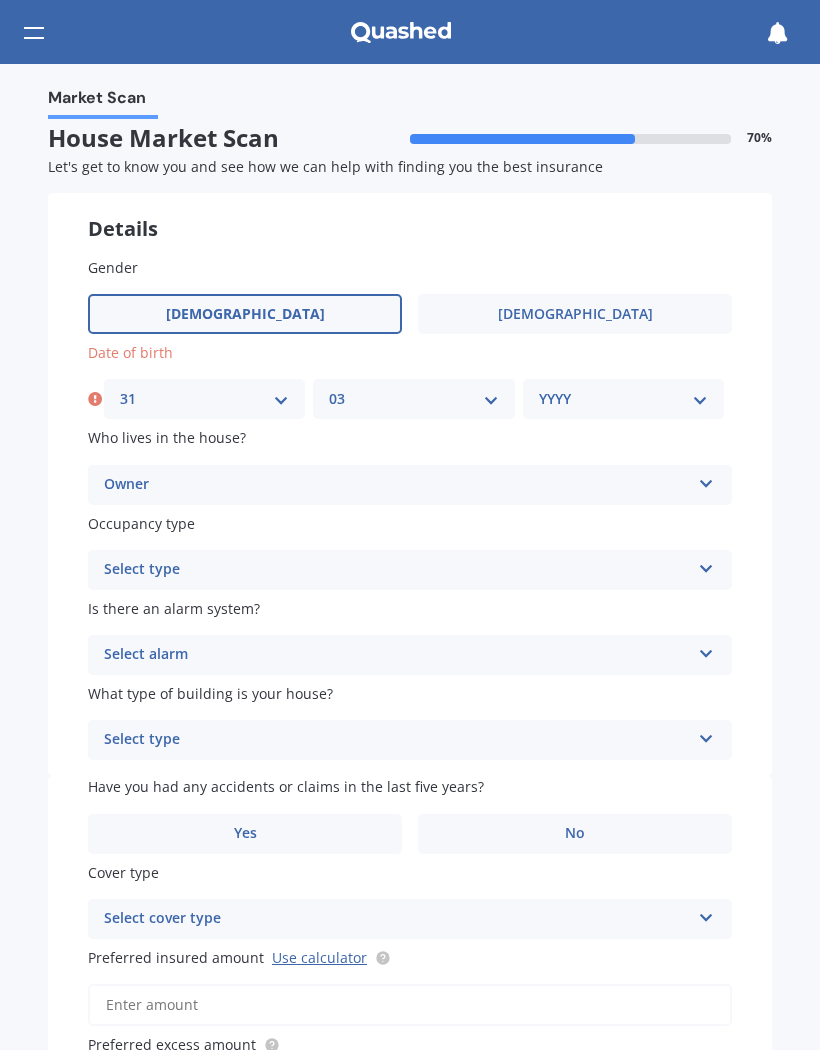 click on "YYYY 2009 2008 2007 2006 2005 2004 2003 2002 2001 2000 1999 1998 1997 1996 1995 1994 1993 1992 1991 1990 1989 1988 1987 1986 1985 1984 1983 1982 1981 1980 1979 1978 1977 1976 1975 1974 1973 1972 1971 1970 1969 1968 1967 1966 1965 1964 1963 1962 1961 1960 1959 1958 1957 1956 1955 1954 1953 1952 1951 1950 1949 1948 1947 1946 1945 1944 1943 1942 1941 1940 1939 1938 1937 1936 1935 1934 1933 1932 1931 1930 1929 1928 1927 1926 1925 1924 1923 1922 1921 1920 1919 1918 1917 1916 1915 1914 1913 1912 1911 1910" at bounding box center (623, 399) 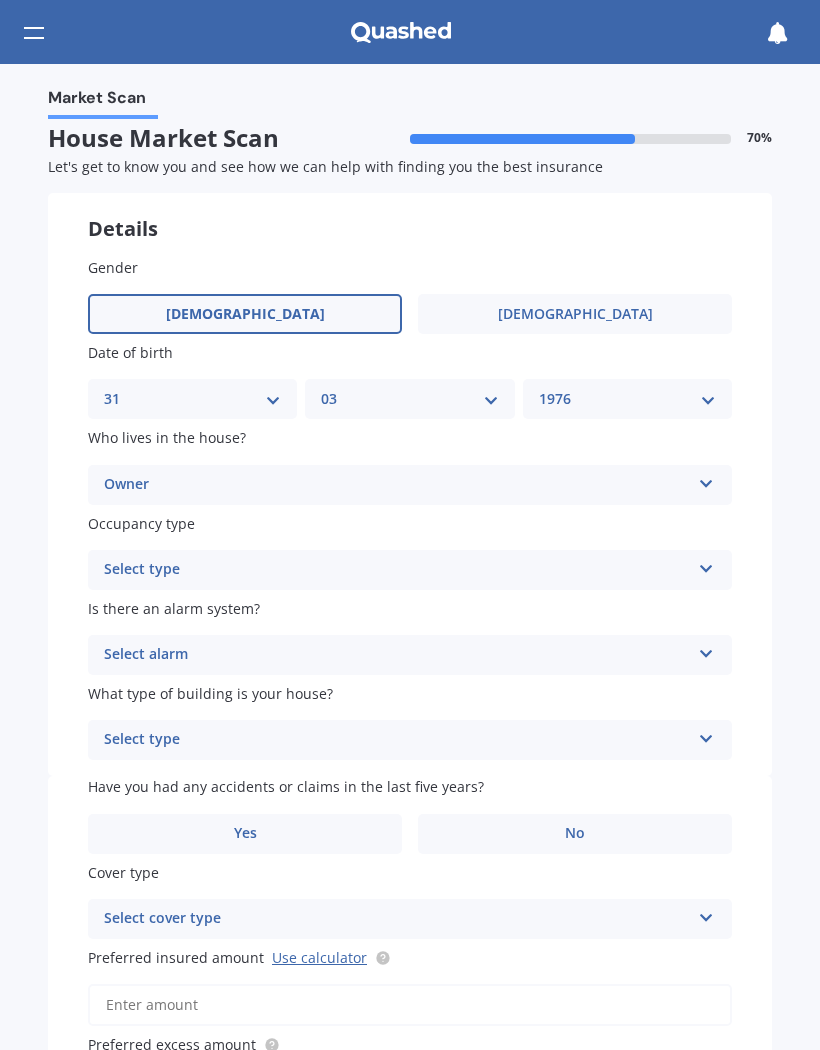 click at bounding box center [706, 650] 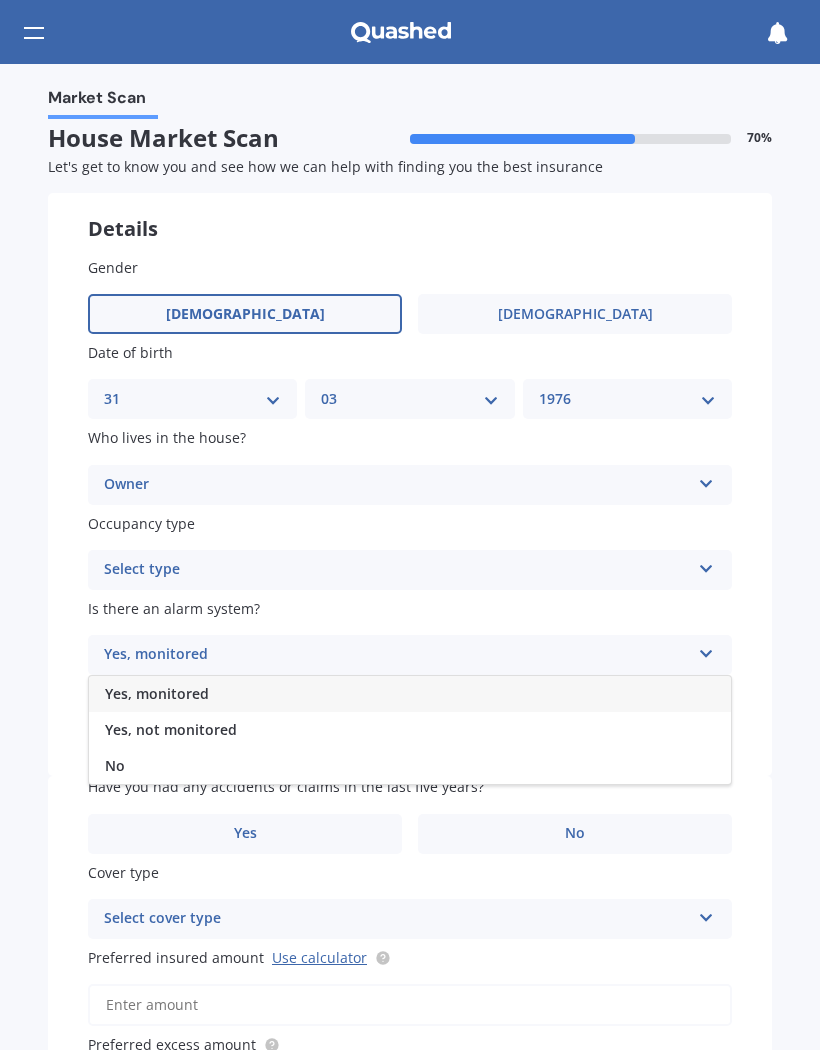 click on "Yes, not monitored" at bounding box center [410, 730] 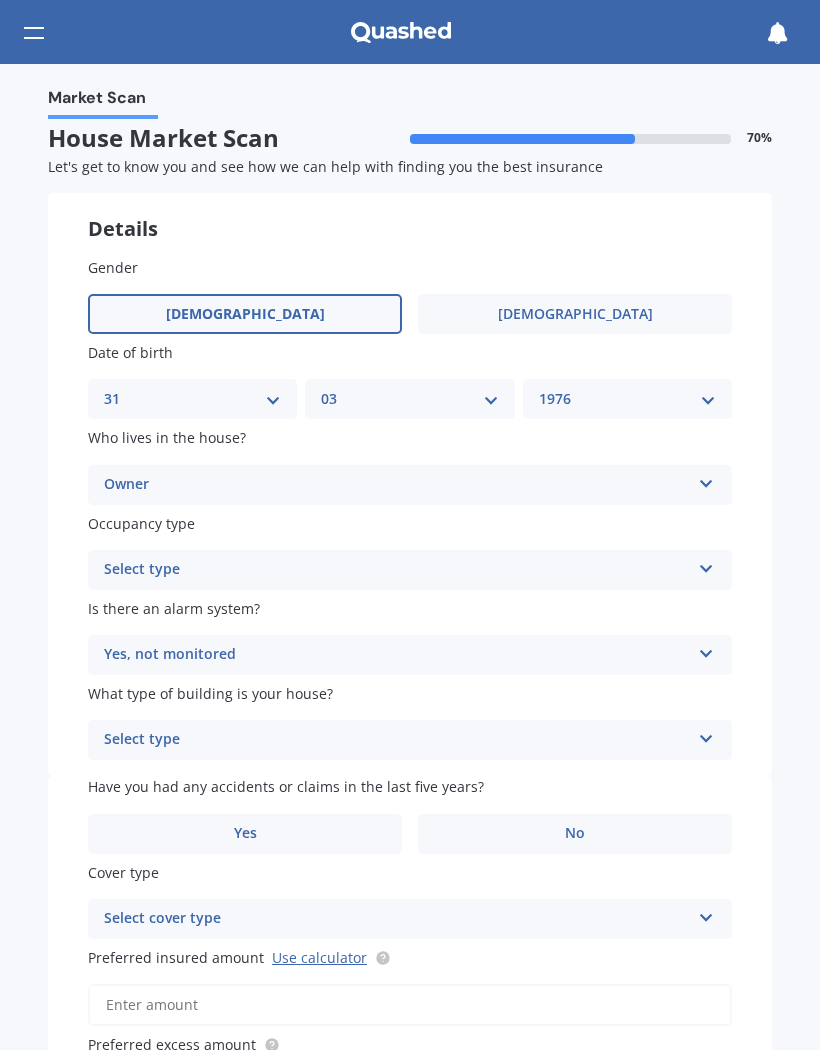 click at bounding box center (706, 735) 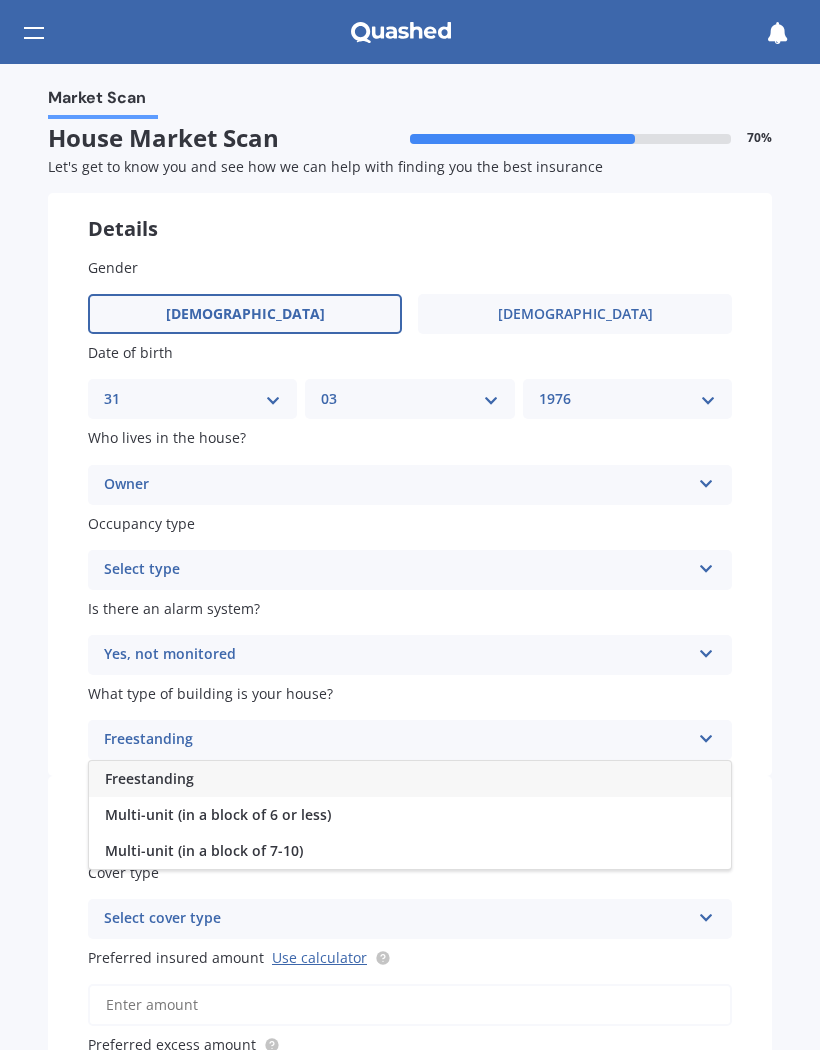 click on "Freestanding" at bounding box center (410, 779) 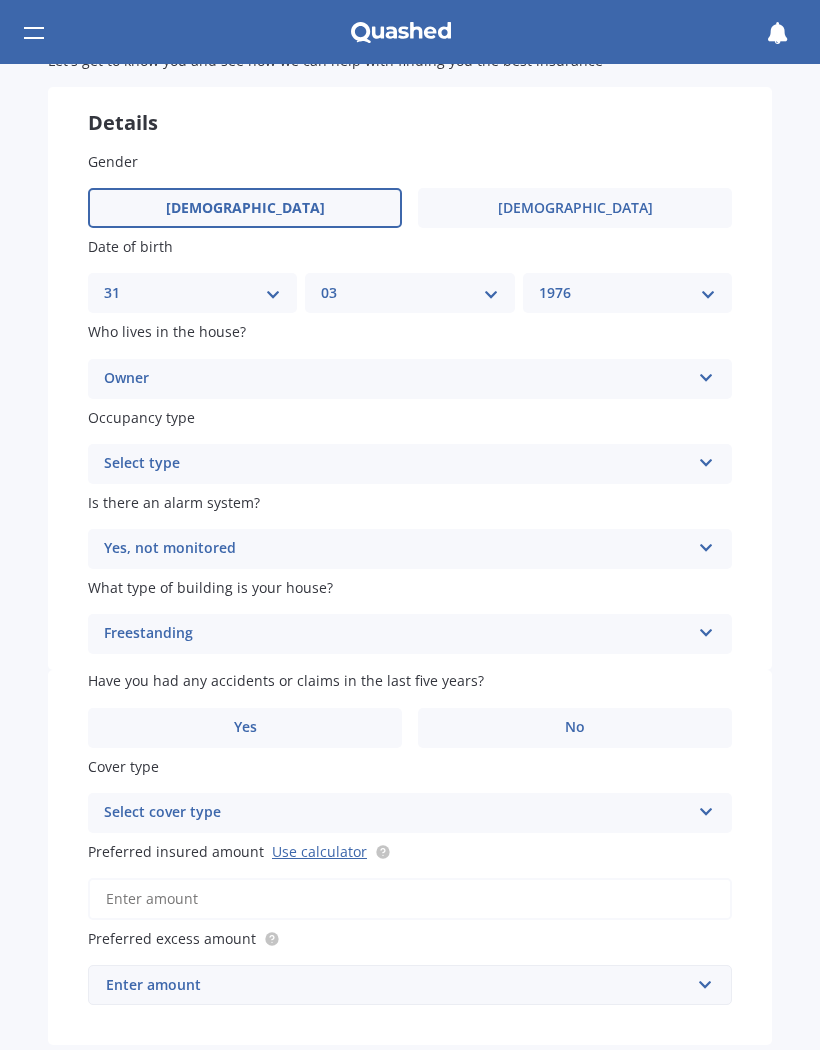 scroll, scrollTop: 108, scrollLeft: 0, axis: vertical 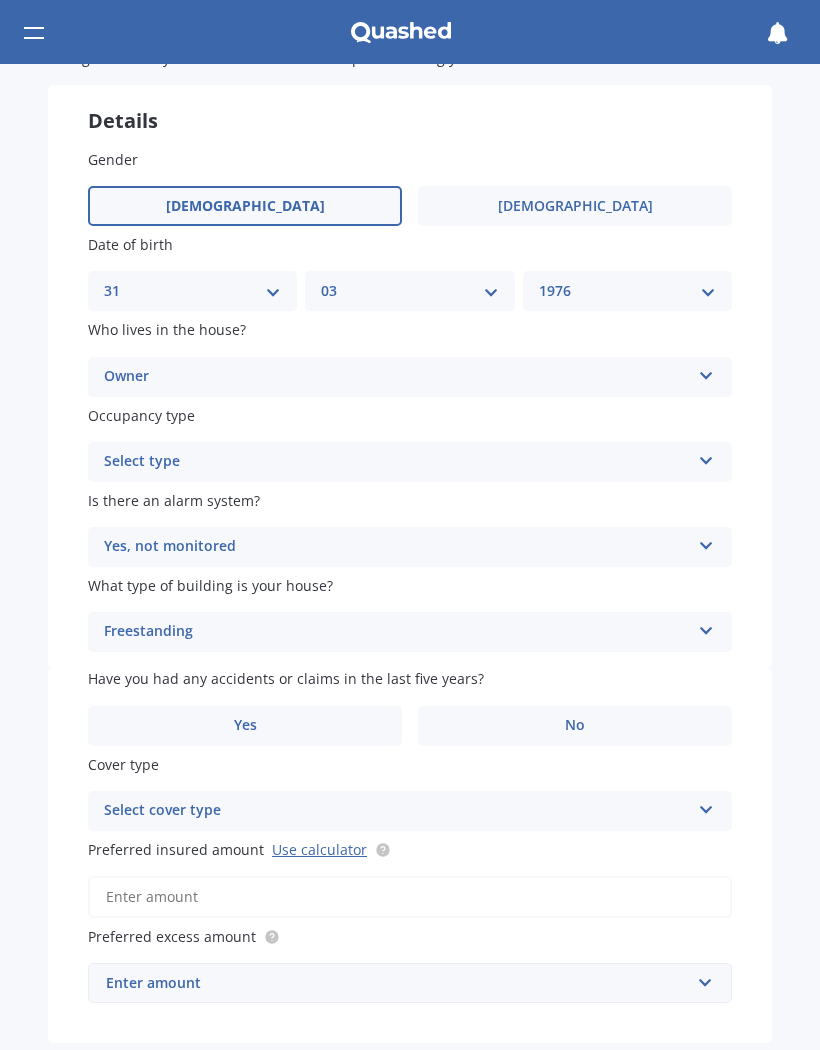click on "No" at bounding box center (575, 726) 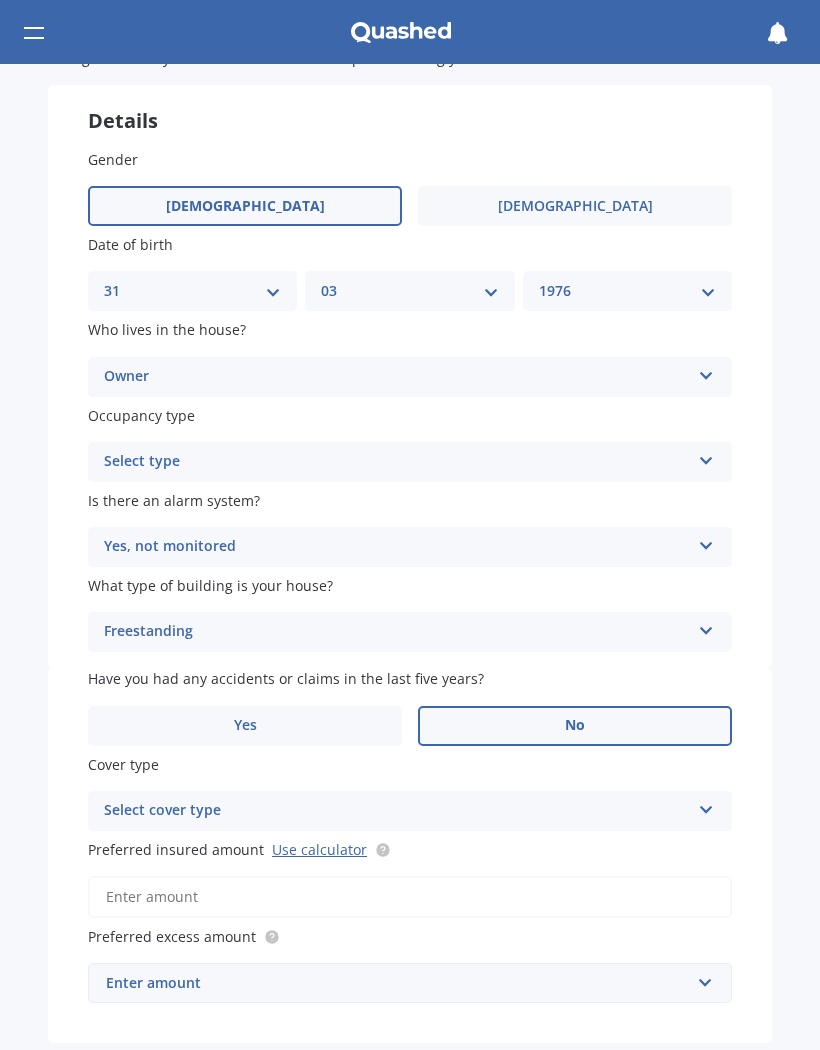 click on "Select cover type" at bounding box center [397, 811] 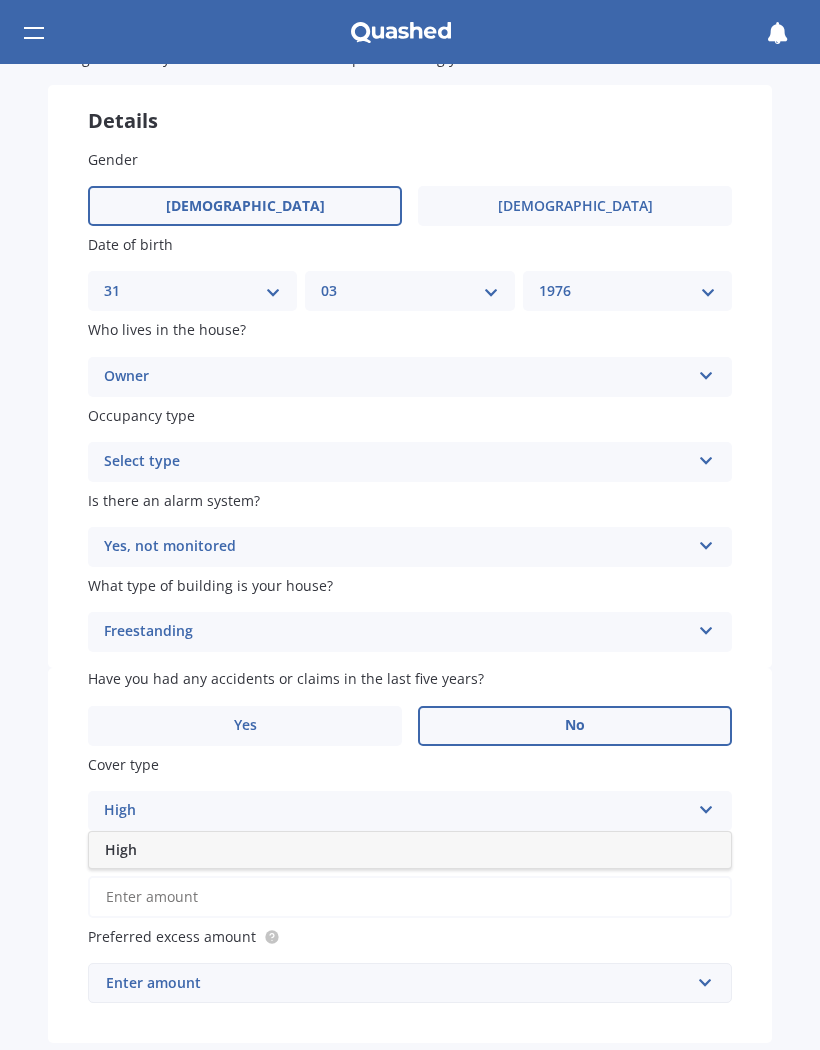 click on "High" at bounding box center [410, 850] 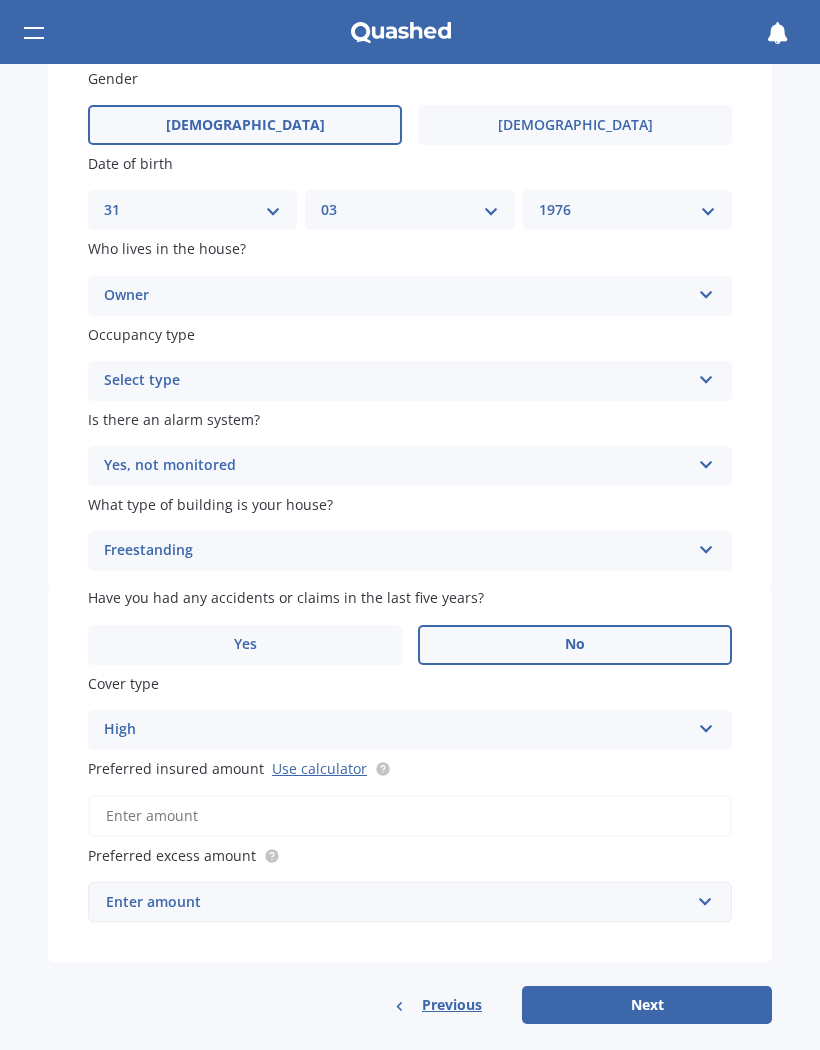 scroll, scrollTop: 187, scrollLeft: 0, axis: vertical 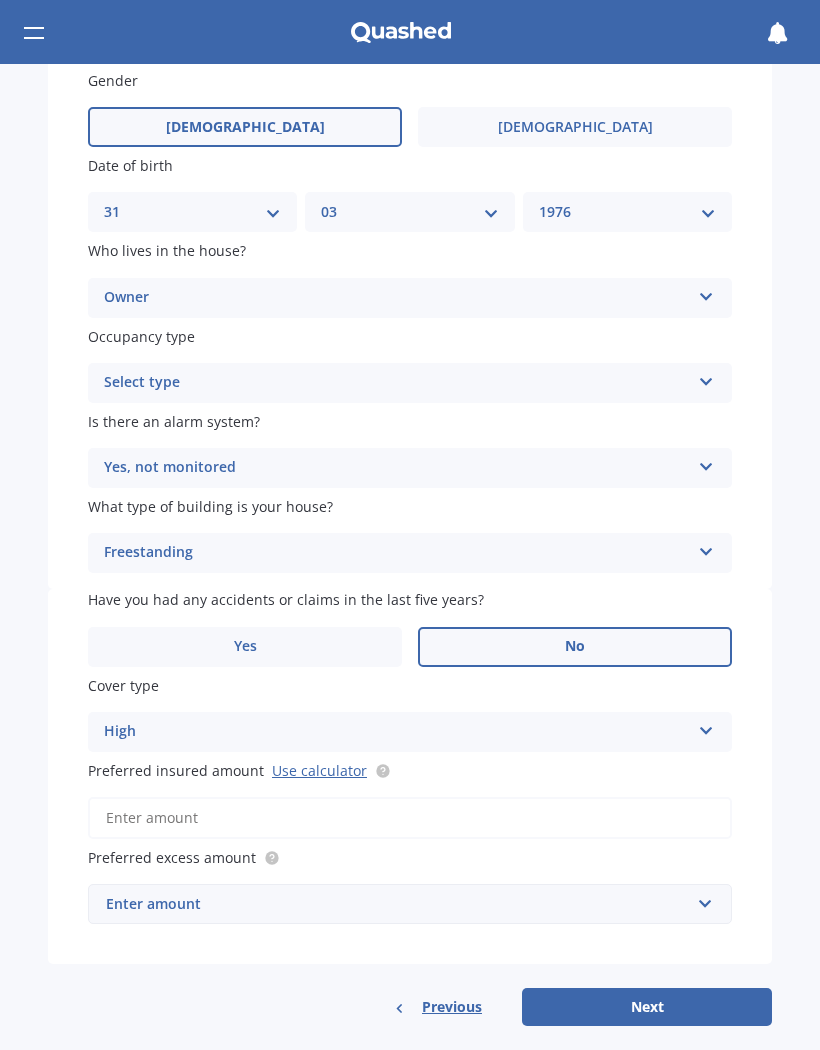 click on "Use calculator" at bounding box center [319, 770] 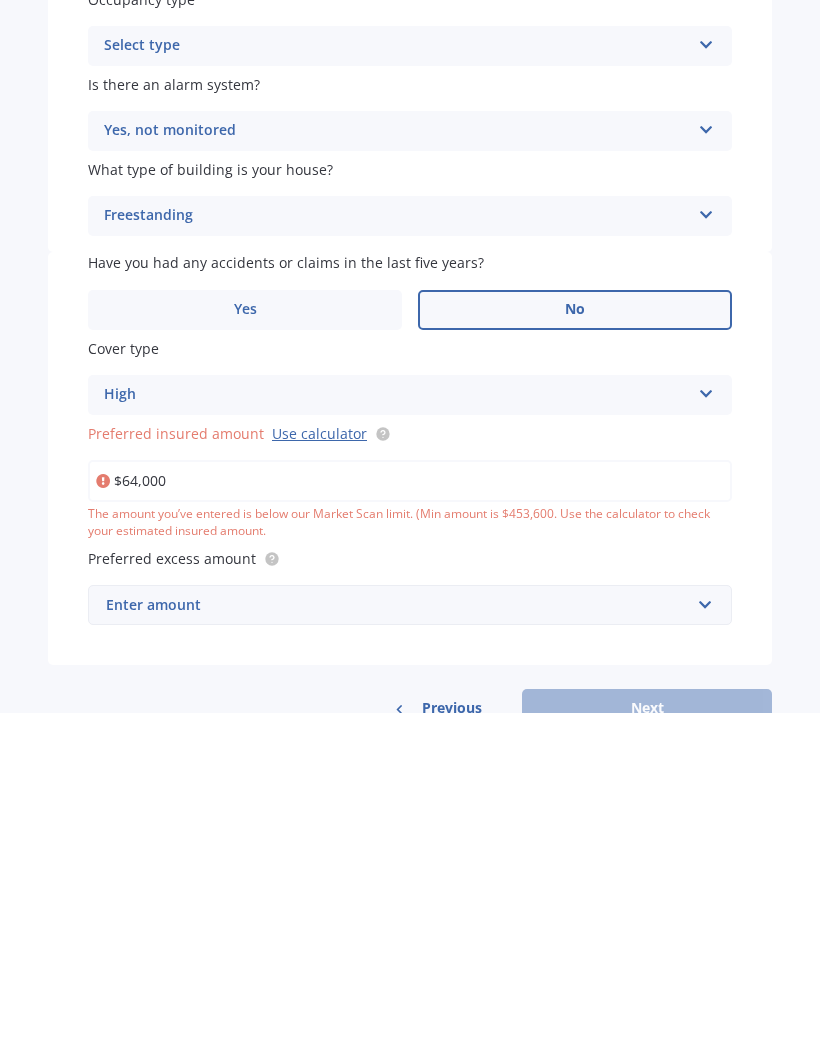 type on "$640,000" 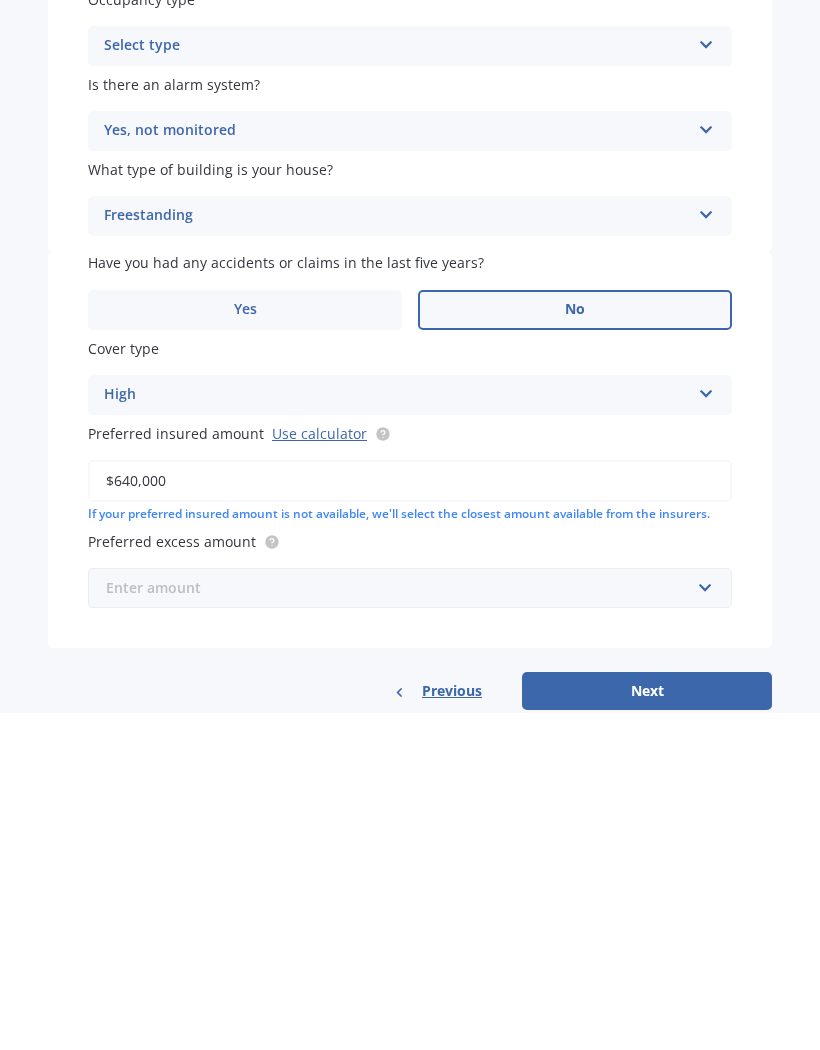 click at bounding box center [403, 925] 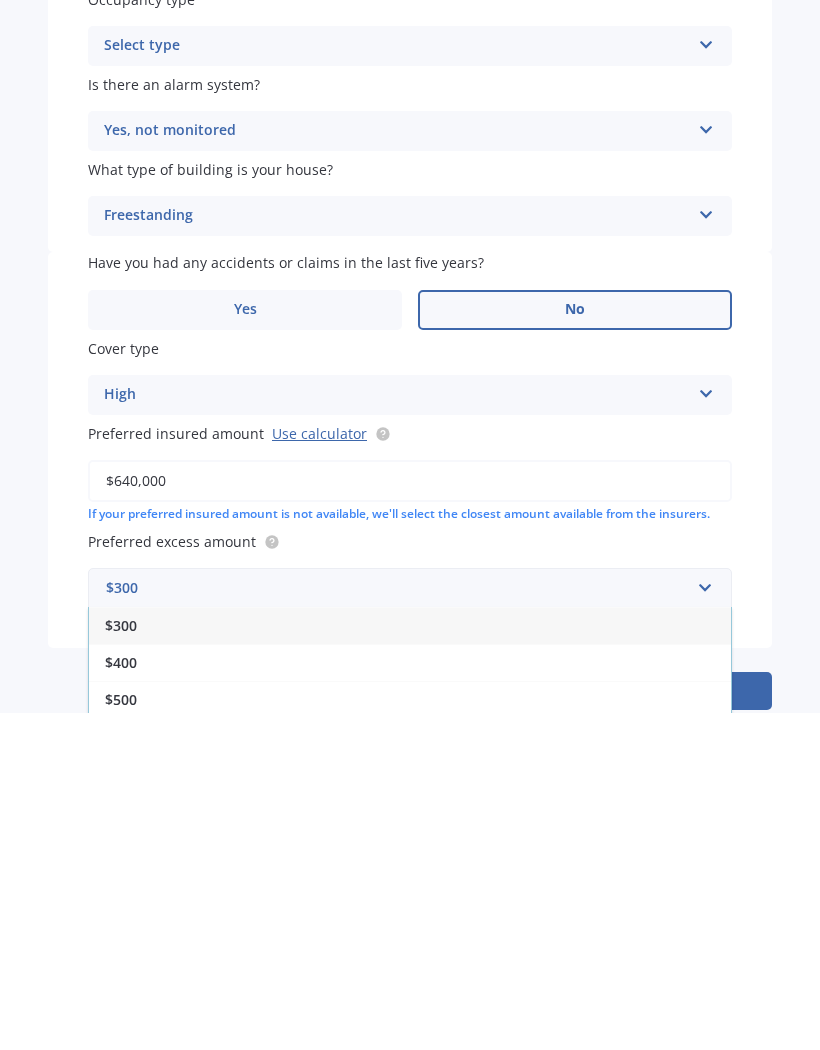 click on "$400" at bounding box center [410, 999] 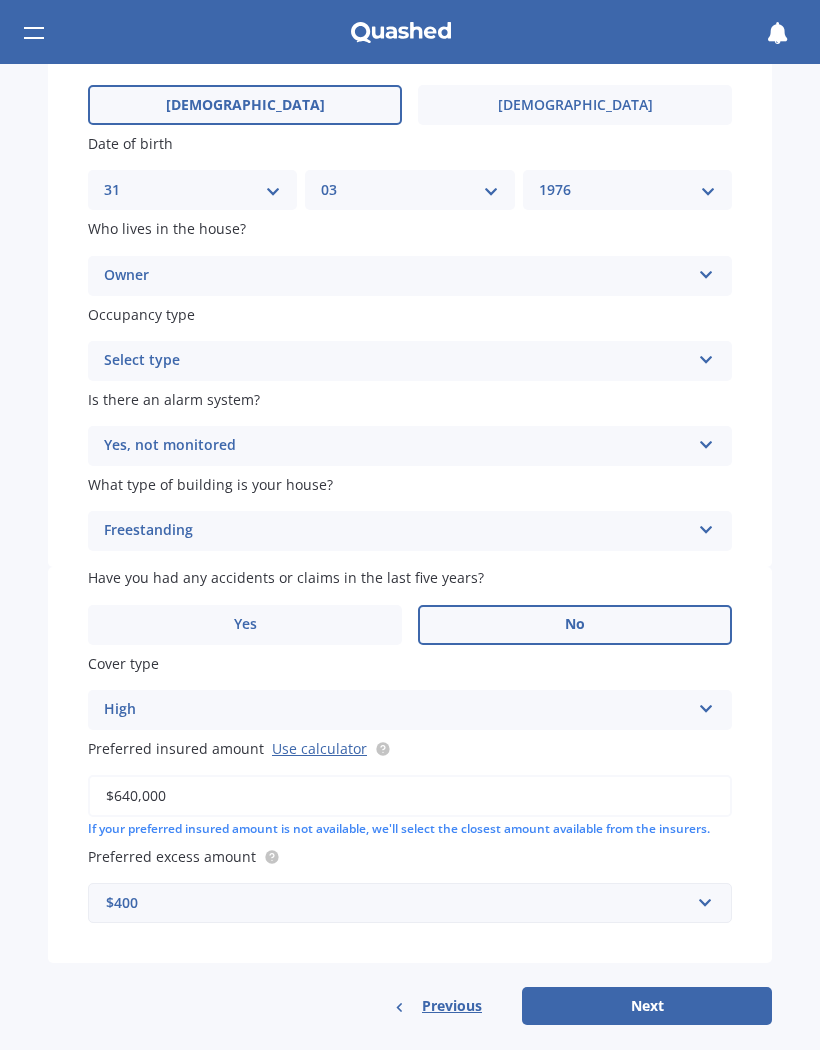 scroll, scrollTop: 207, scrollLeft: 0, axis: vertical 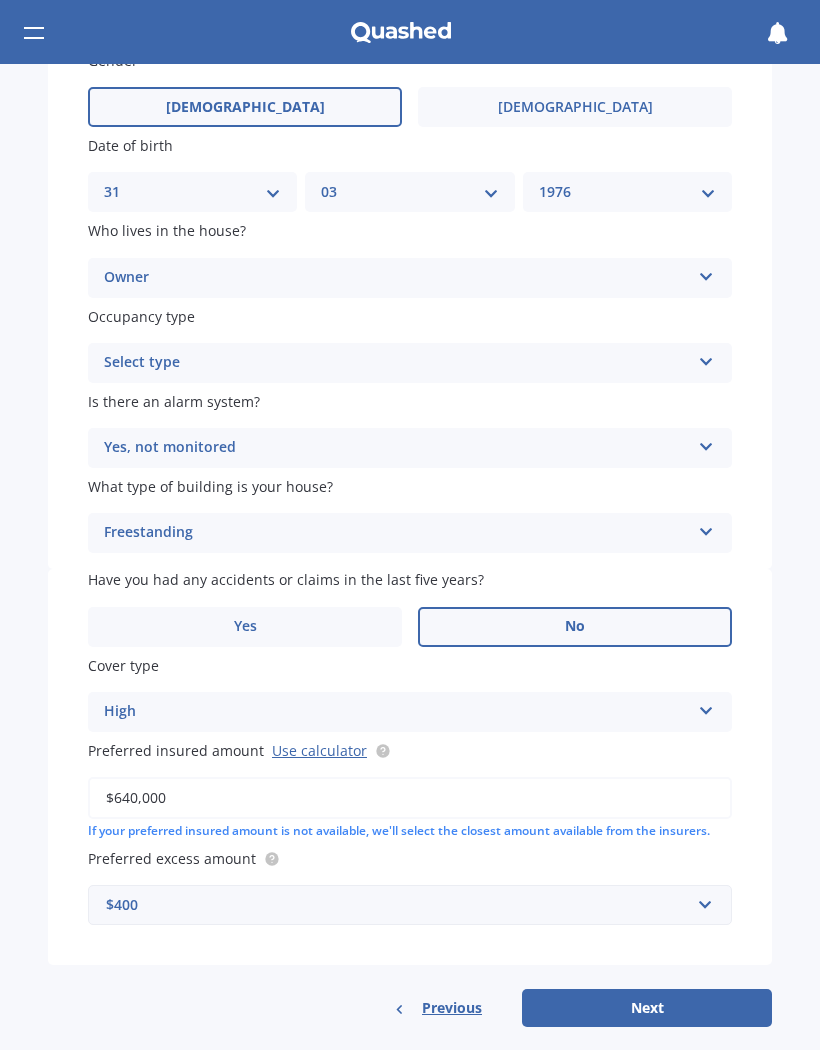 click on "Next" at bounding box center [647, 1008] 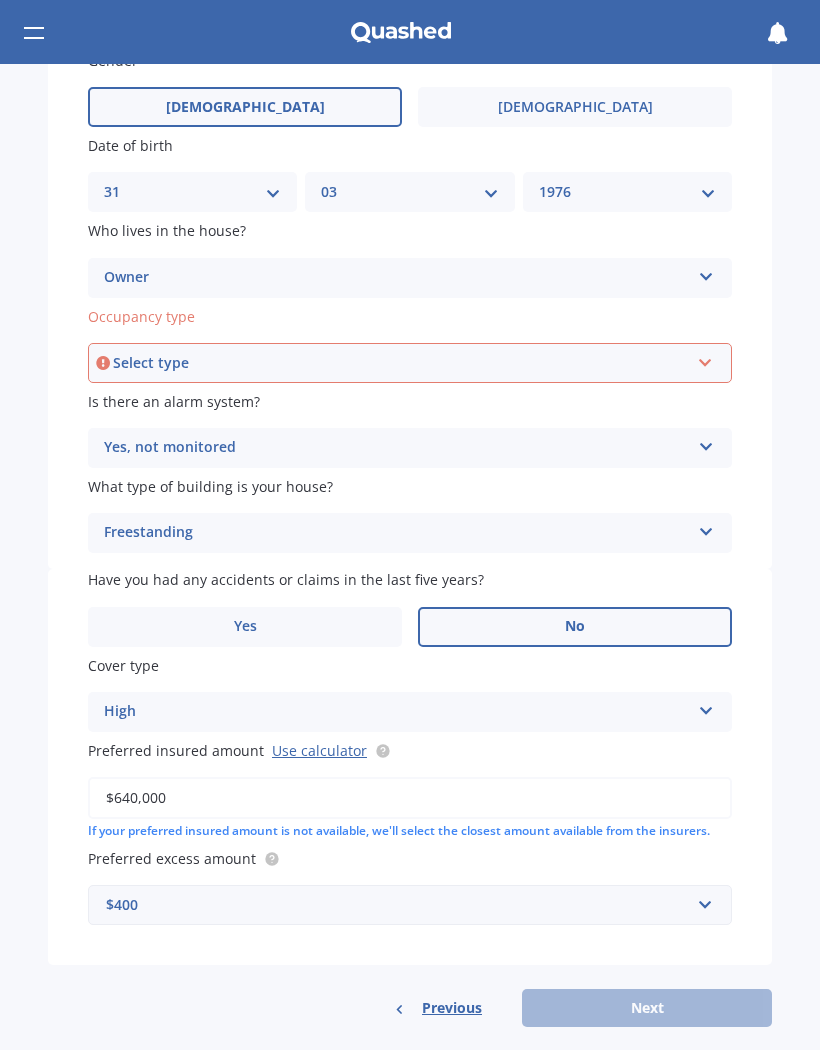 click at bounding box center [705, 359] 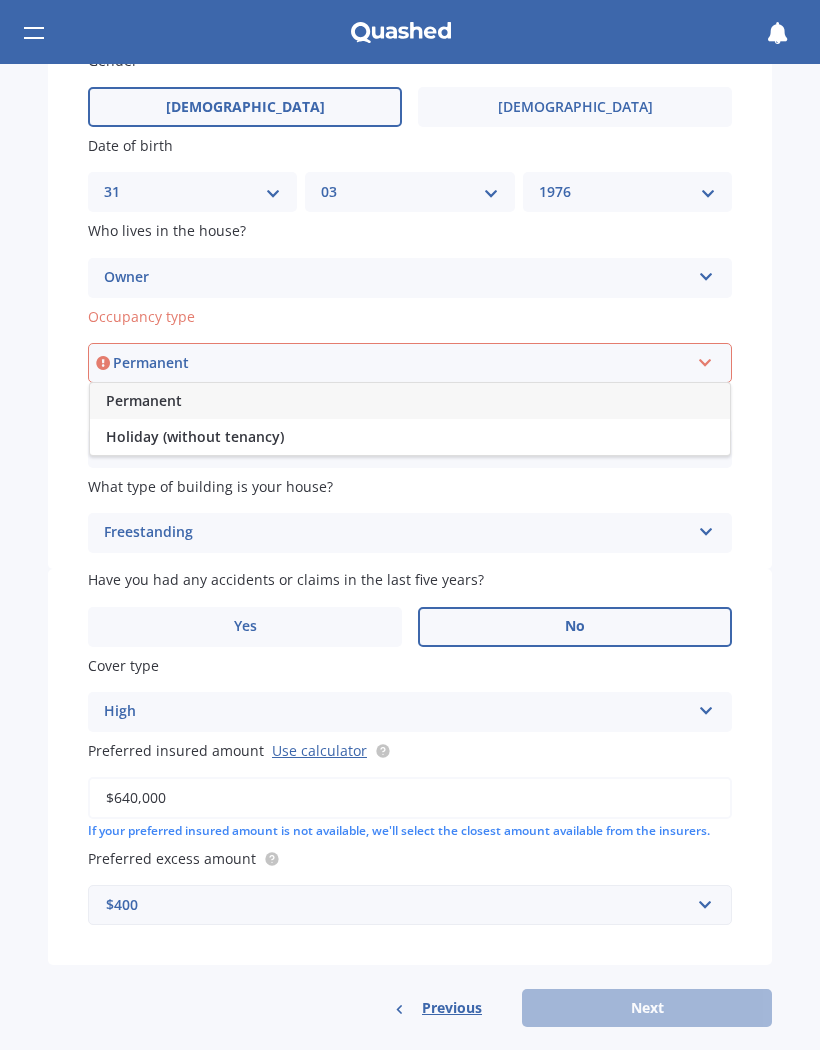 click on "Permanent" at bounding box center [410, 401] 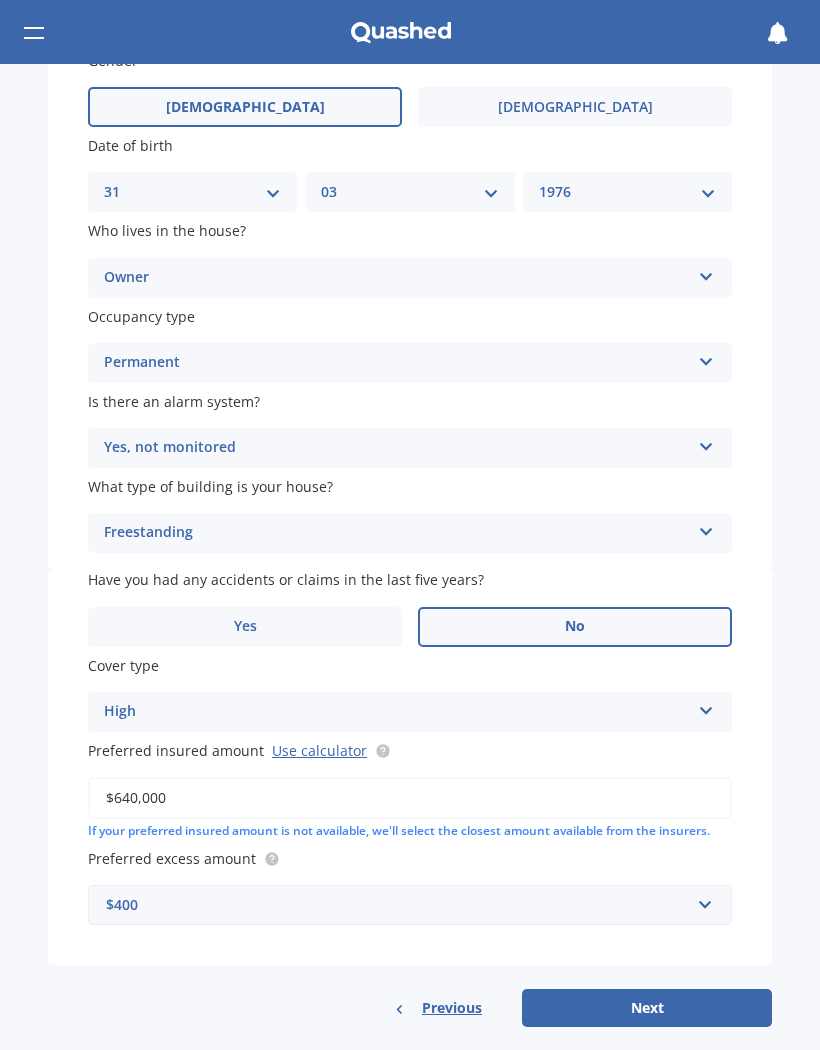 click on "Next" at bounding box center [647, 1008] 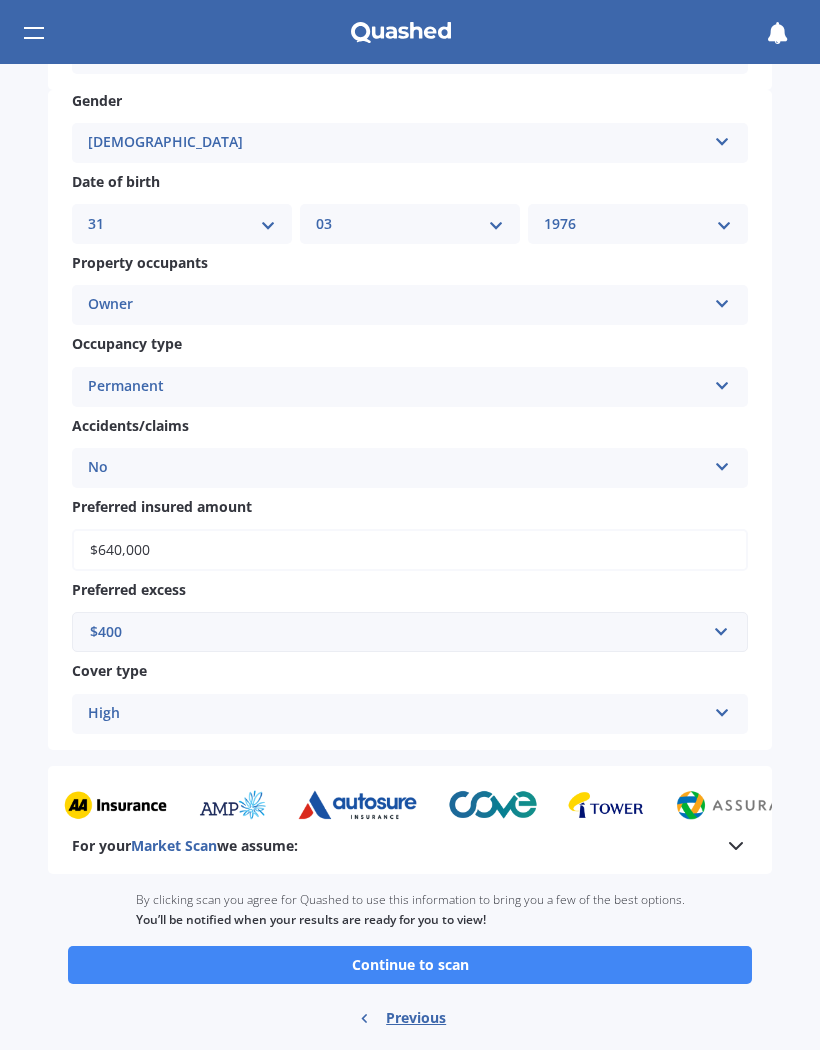 scroll, scrollTop: 1027, scrollLeft: 0, axis: vertical 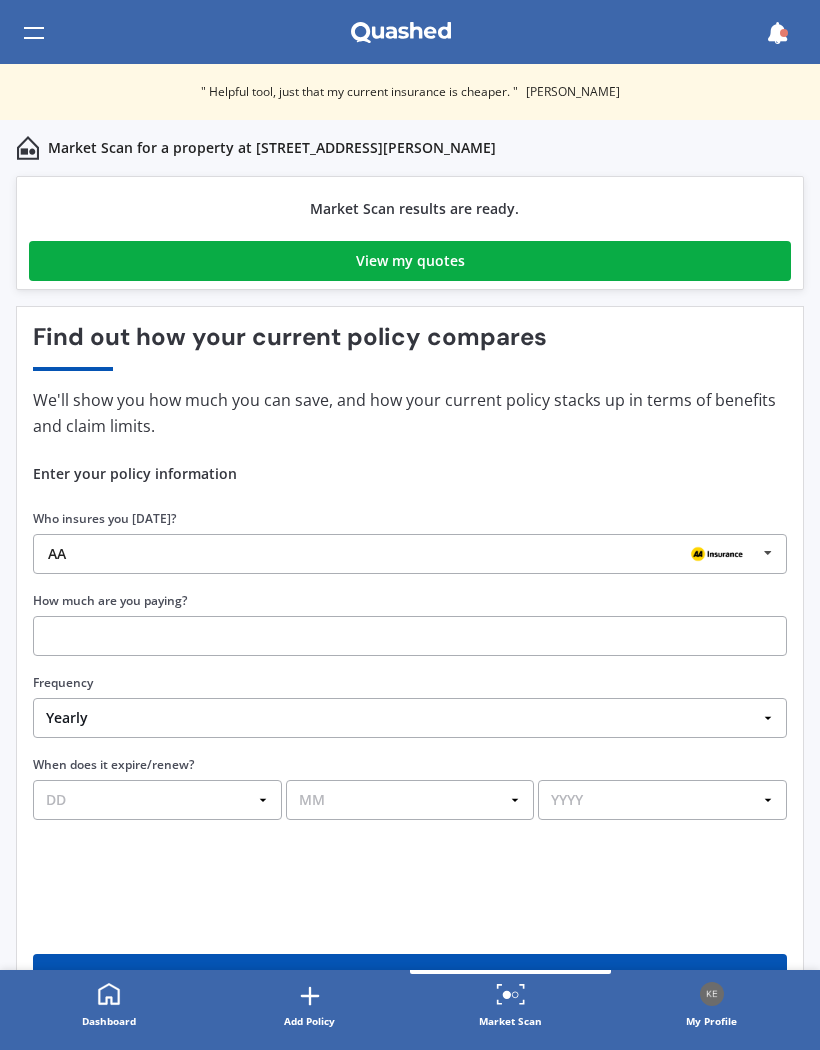 click on "View my quotes" at bounding box center [410, 261] 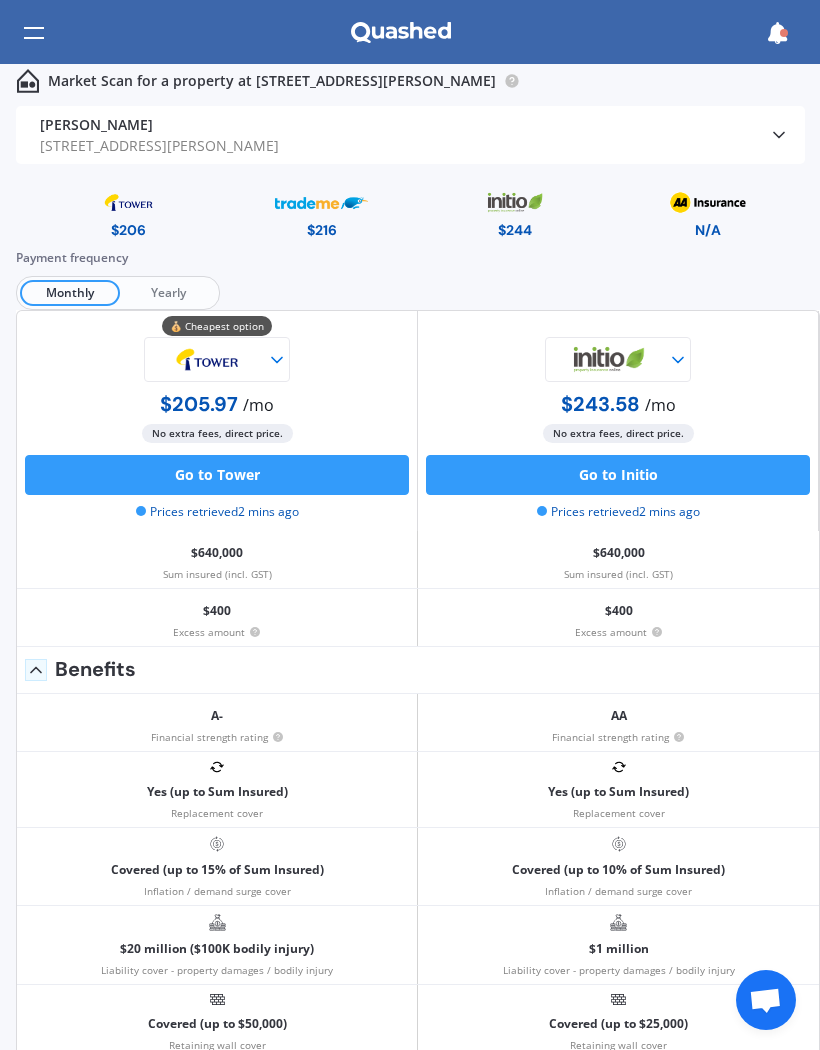 scroll, scrollTop: 0, scrollLeft: 0, axis: both 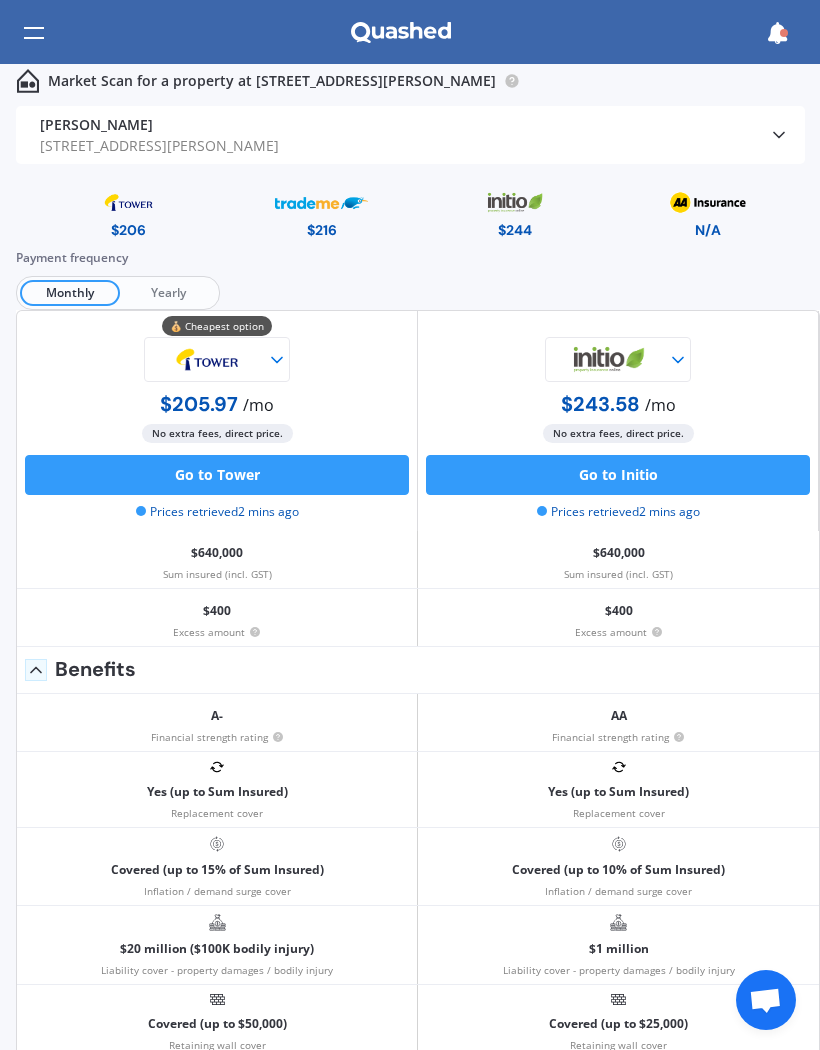 click at bounding box center (707, 202) 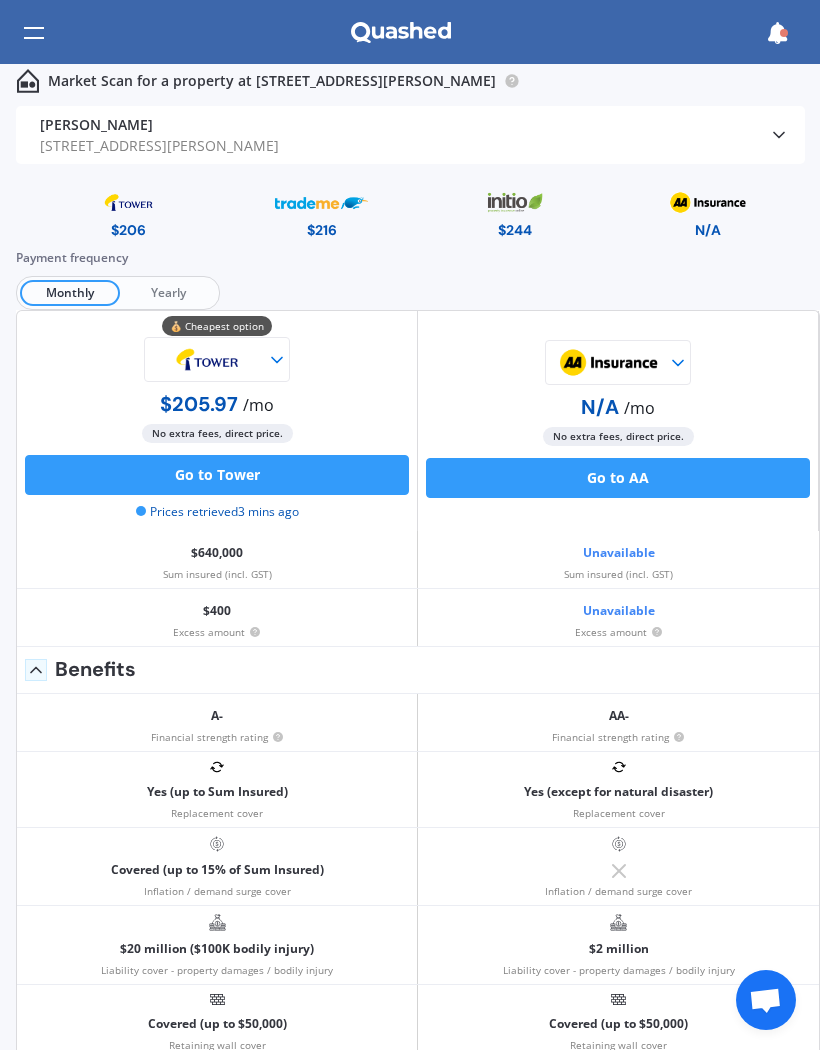 click at bounding box center [514, 202] 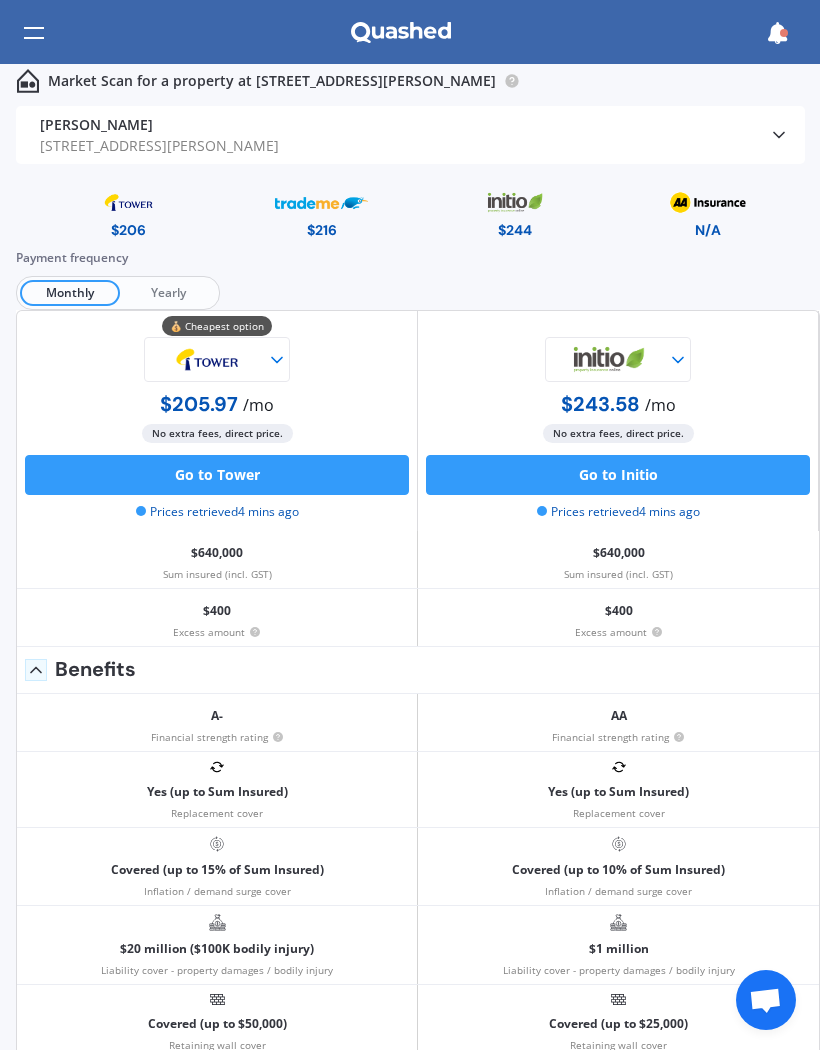 scroll, scrollTop: 0, scrollLeft: 0, axis: both 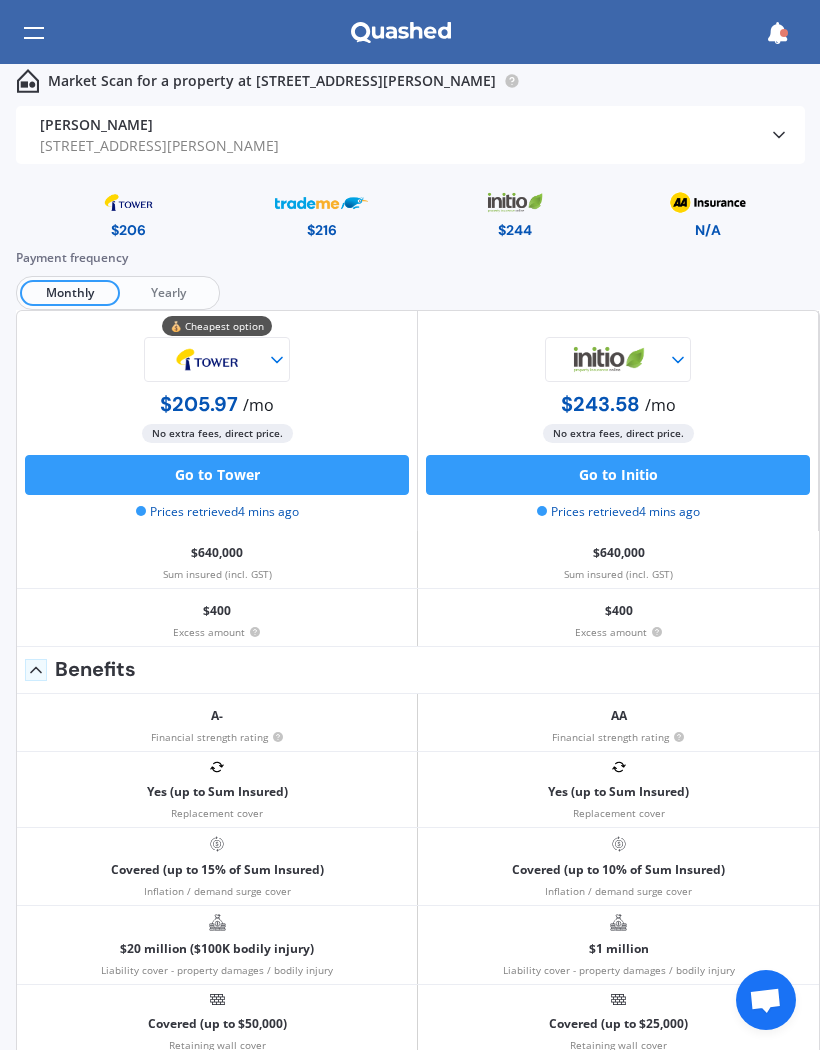 click on "Kenneth Shuva Policy owner 5 Teal Close, Woolston, Christchurch 8023 Address Policy owner Kenneth Shuva   Address 5 Teal Close, Woolston, Christchurch ( 8023 )   Address 5 Teal Close, Woolston, Christchurch ( 8023 )   Date of birth 31/03/1976 (49 y.o.)   Property occupants Owner   Occupancy type Permanent   Preferred sum insured $640,000   (update) Preferred excess $400   (update)" at bounding box center (410, 135) 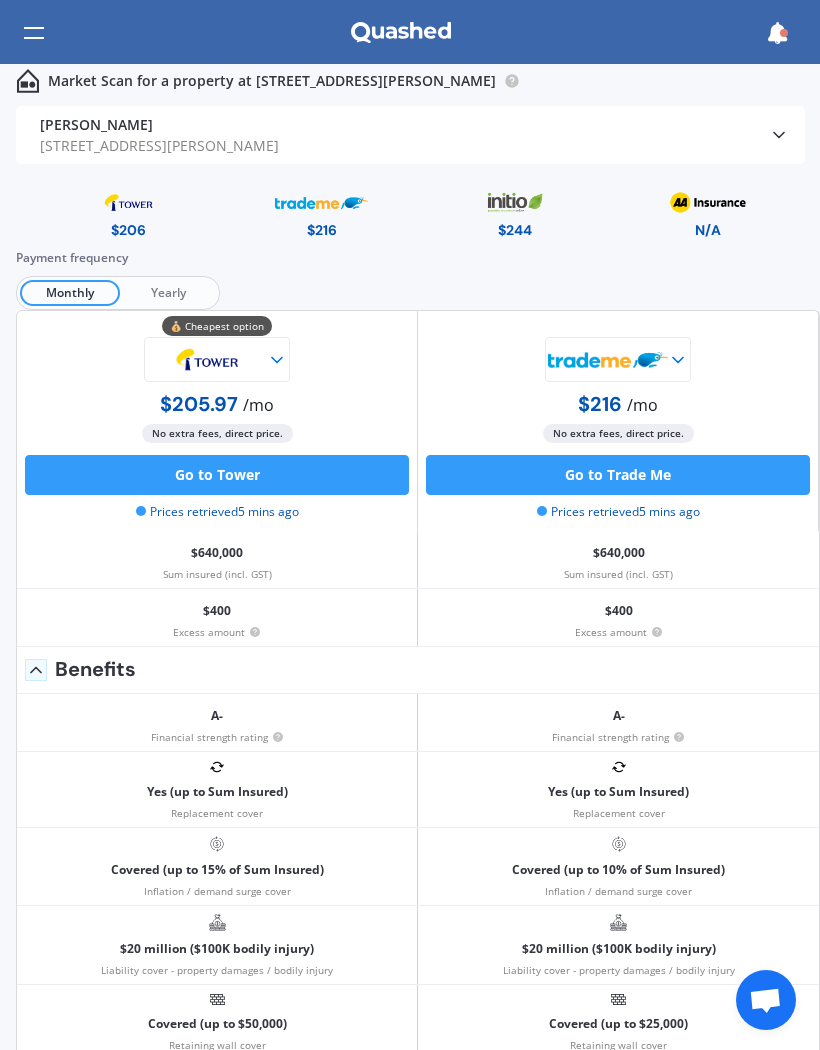 scroll, scrollTop: 0, scrollLeft: 0, axis: both 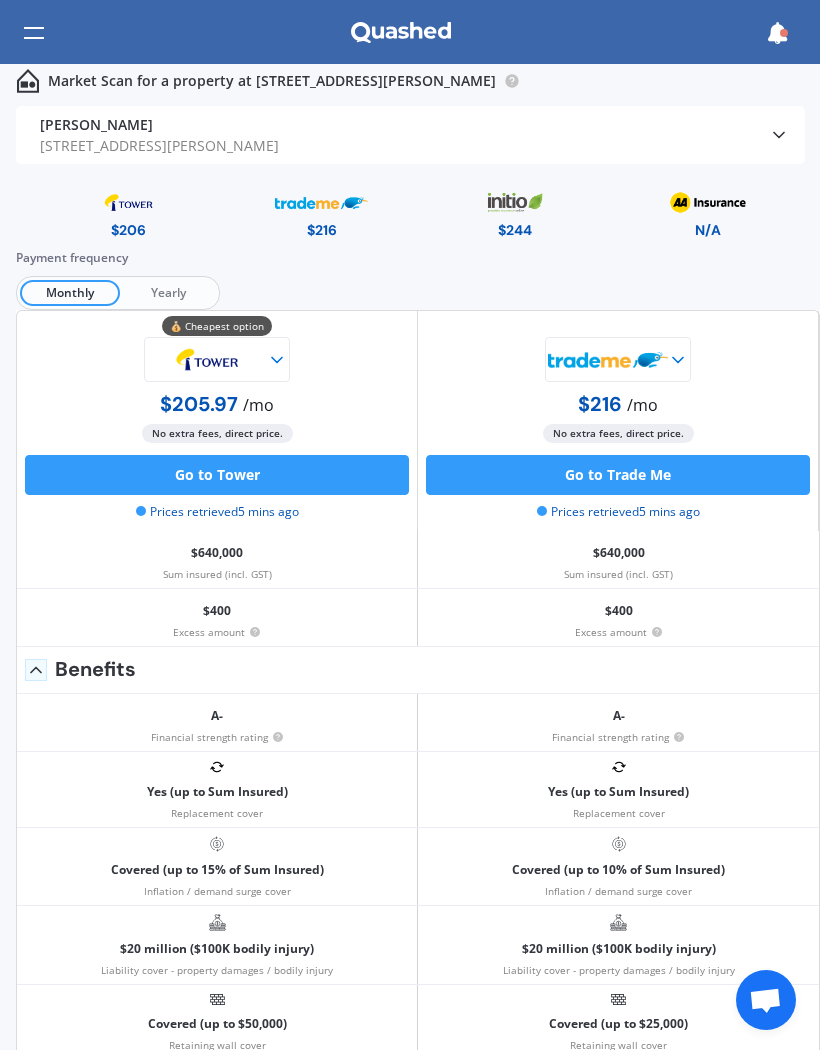 click at bounding box center [777, 33] 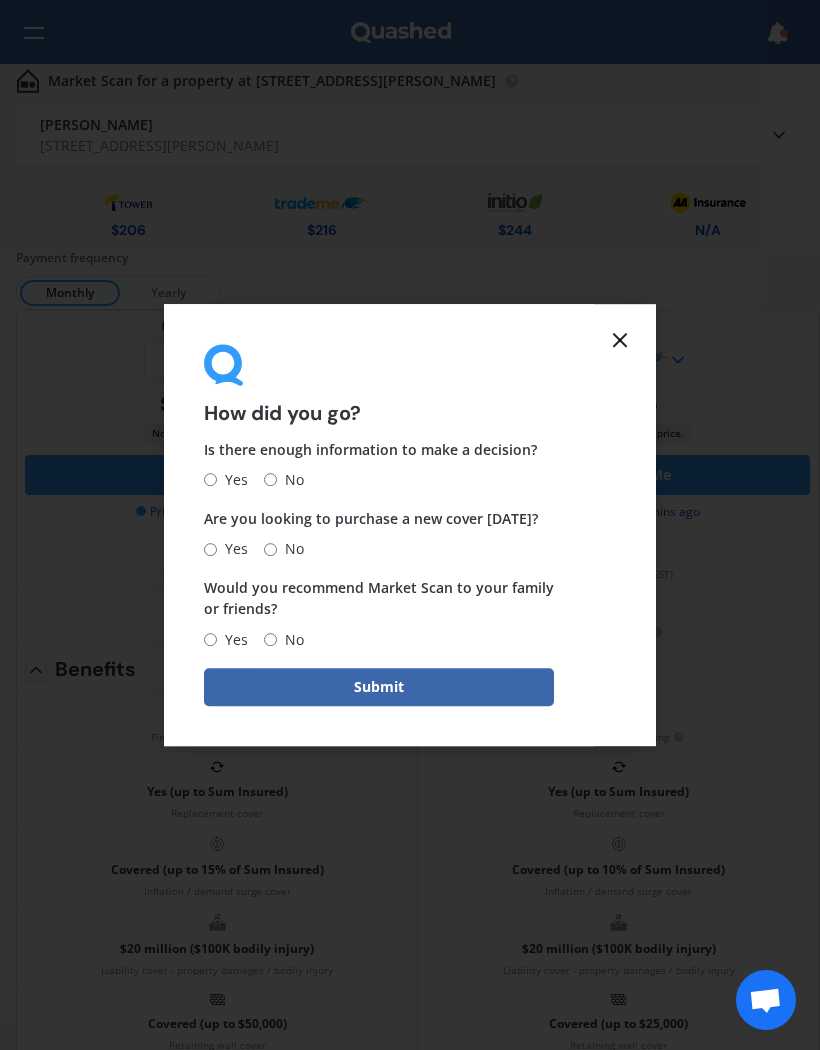 click on "How did you go? Is there enough information to make a decision? Yes No Are you looking to purchase a new cover today? Yes No Would you recommend Market Scan to your family or friends? Yes No Submit" at bounding box center (410, 525) 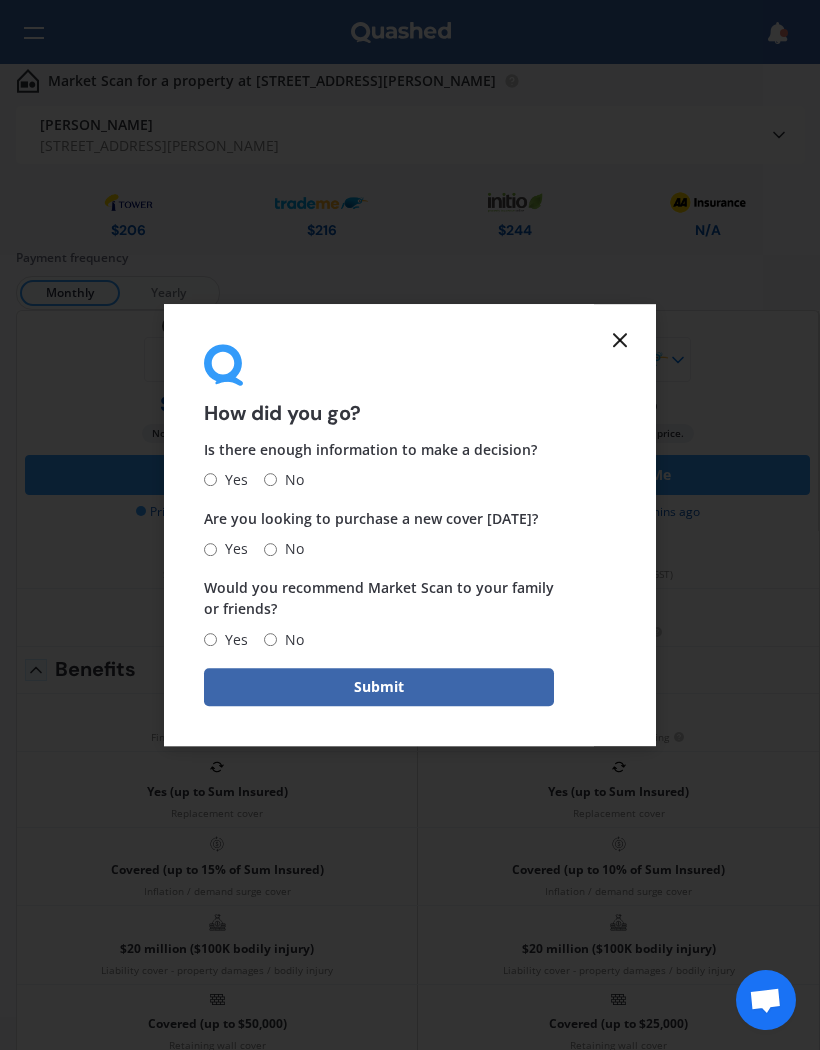 click 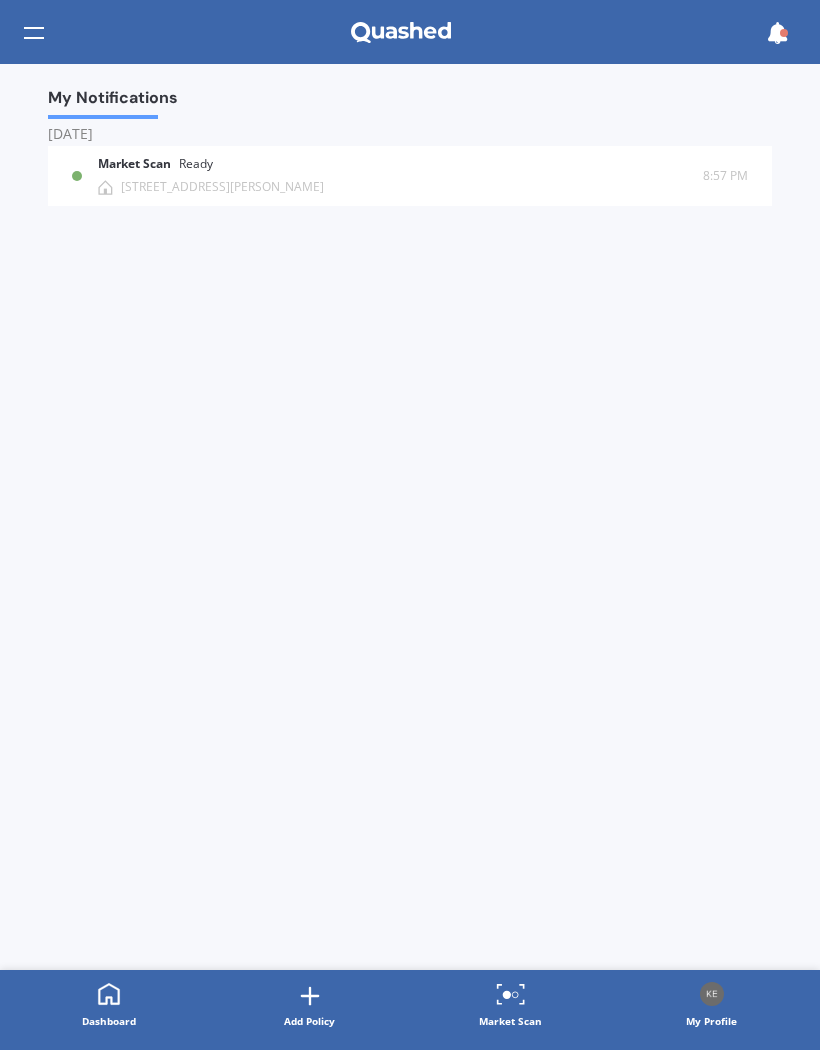 click on "My Notifications Today Market Scan Ready 5 Teal Close, Woolston, Christchurch 8023 8:57 PM 8:57 PM" at bounding box center [410, 517] 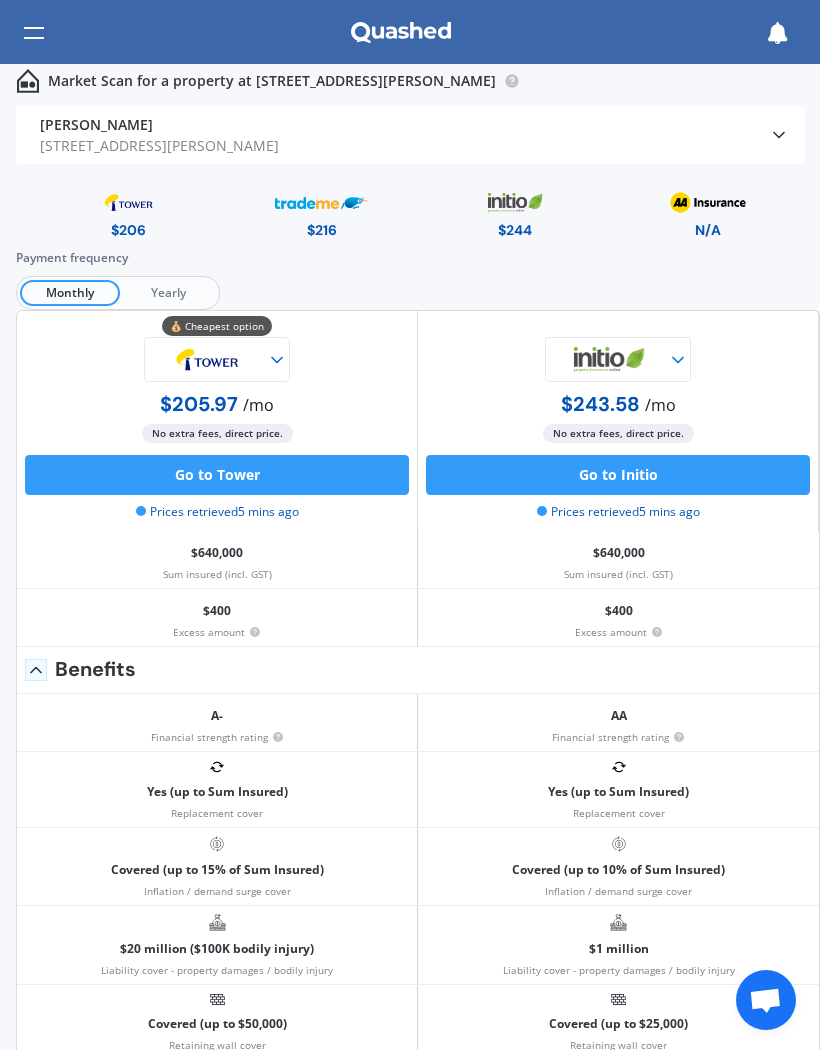 click at bounding box center (34, 33) 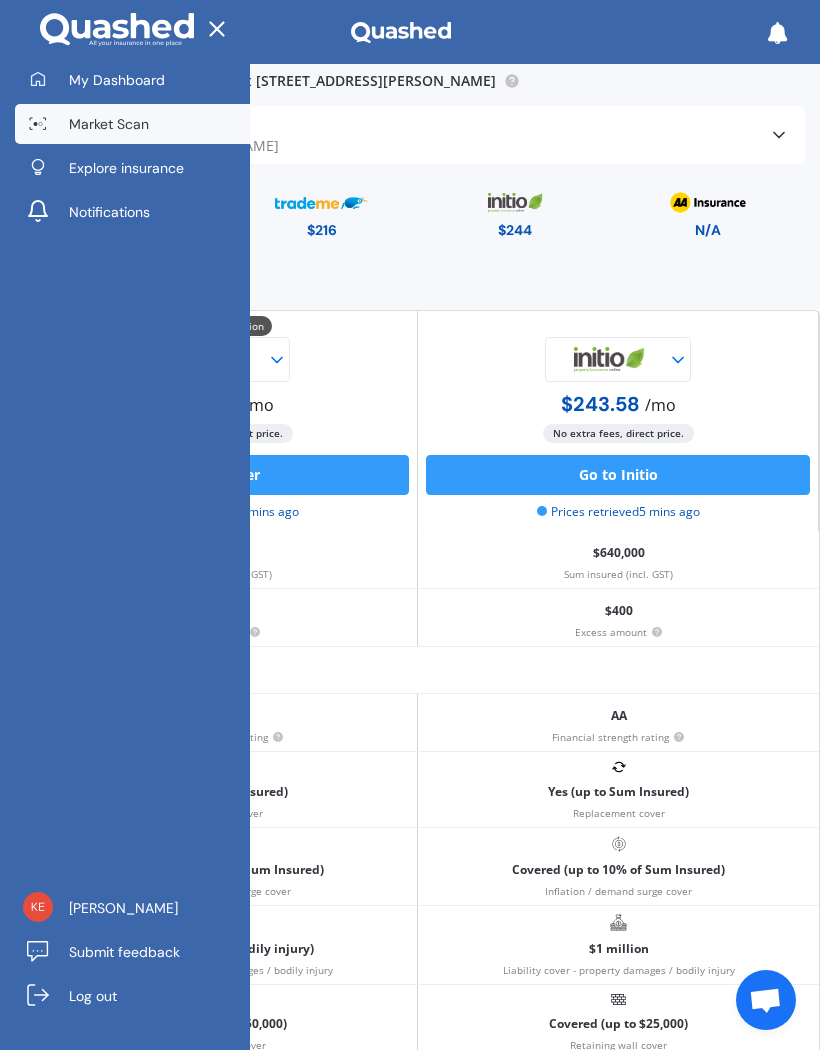 click on "Explore insurance" at bounding box center [126, 168] 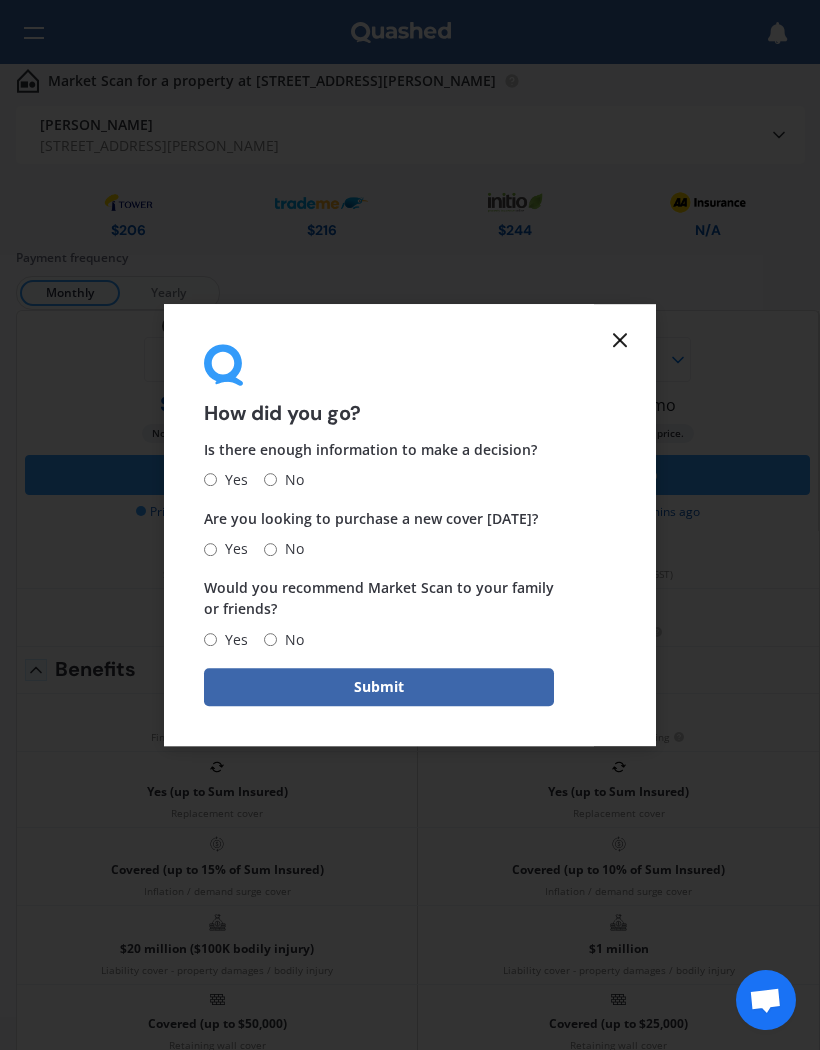 click 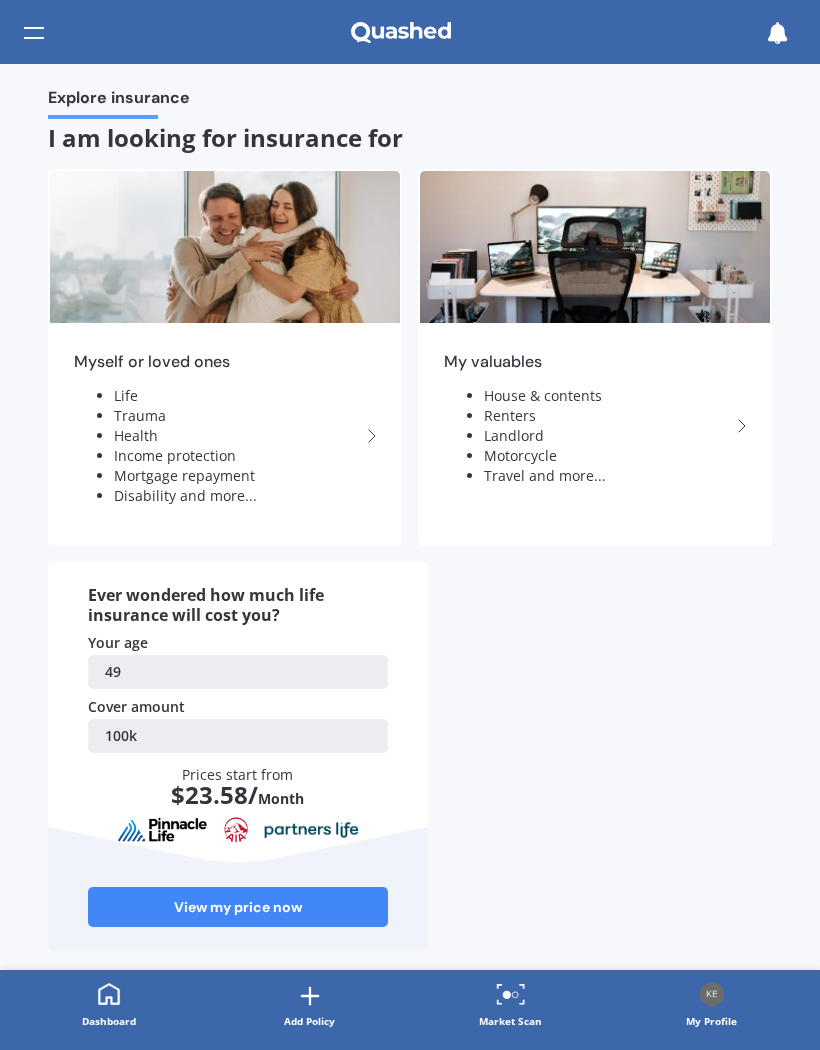click on "View my price now" at bounding box center (238, 907) 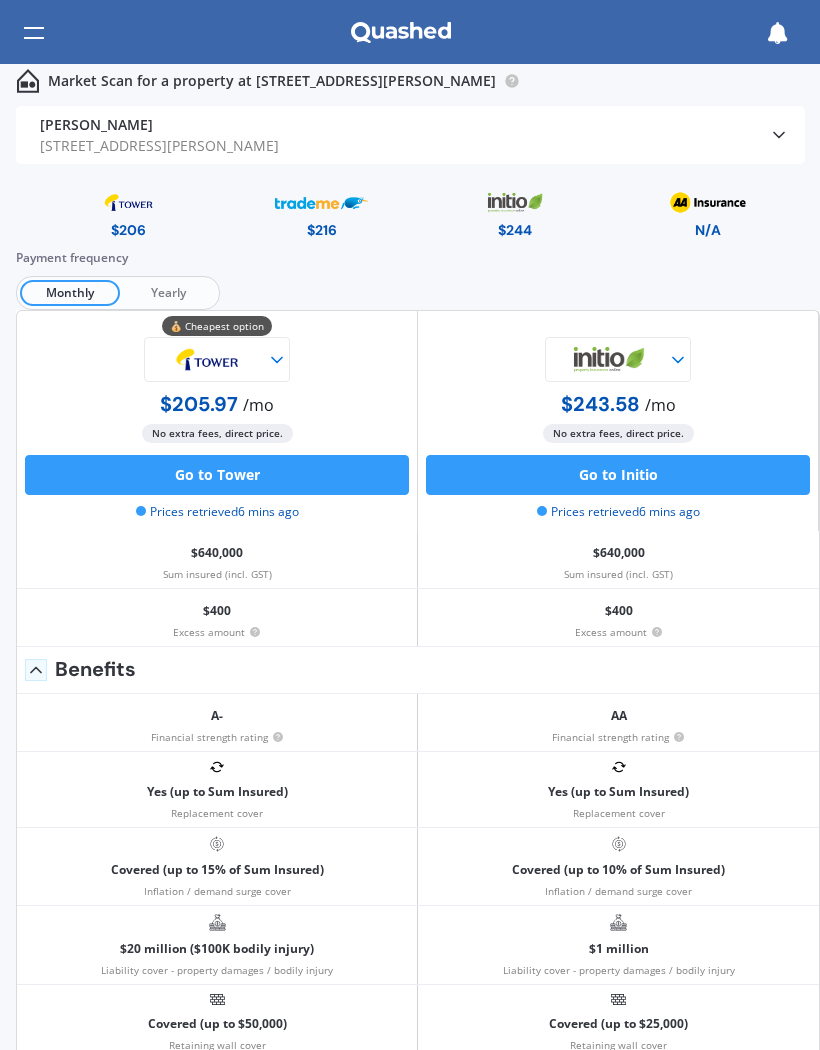 scroll, scrollTop: 0, scrollLeft: 0, axis: both 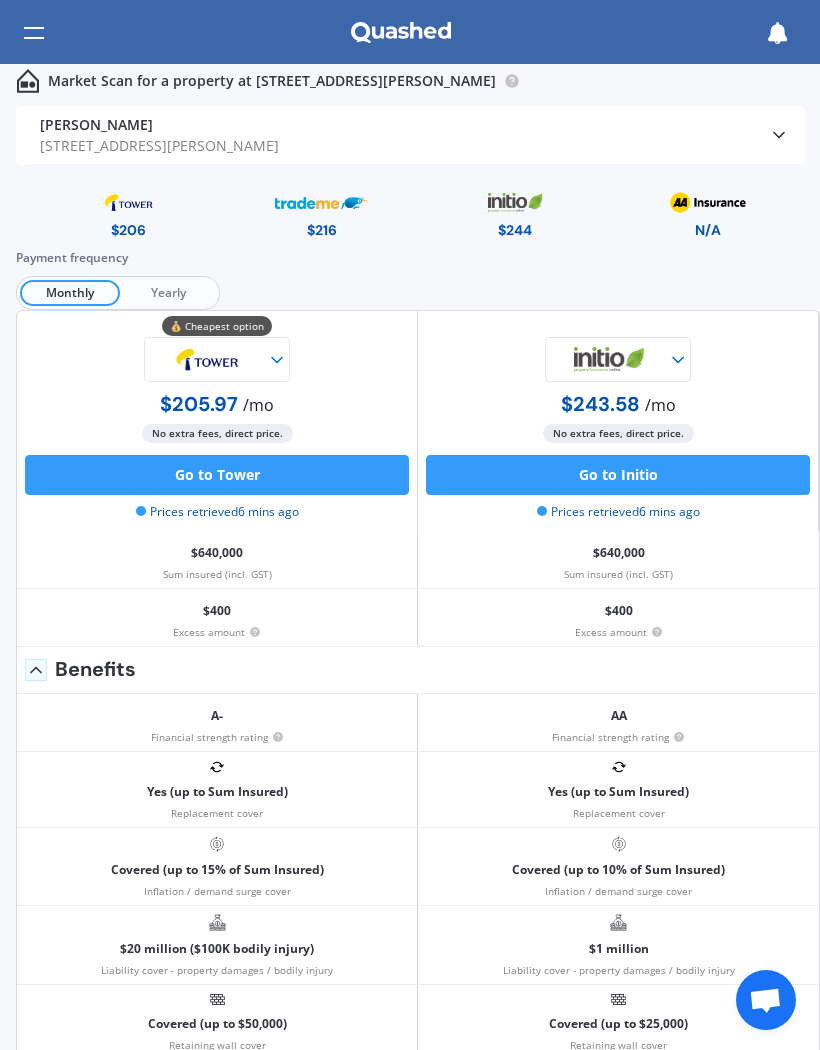 click on "Yearly" at bounding box center [168, 293] 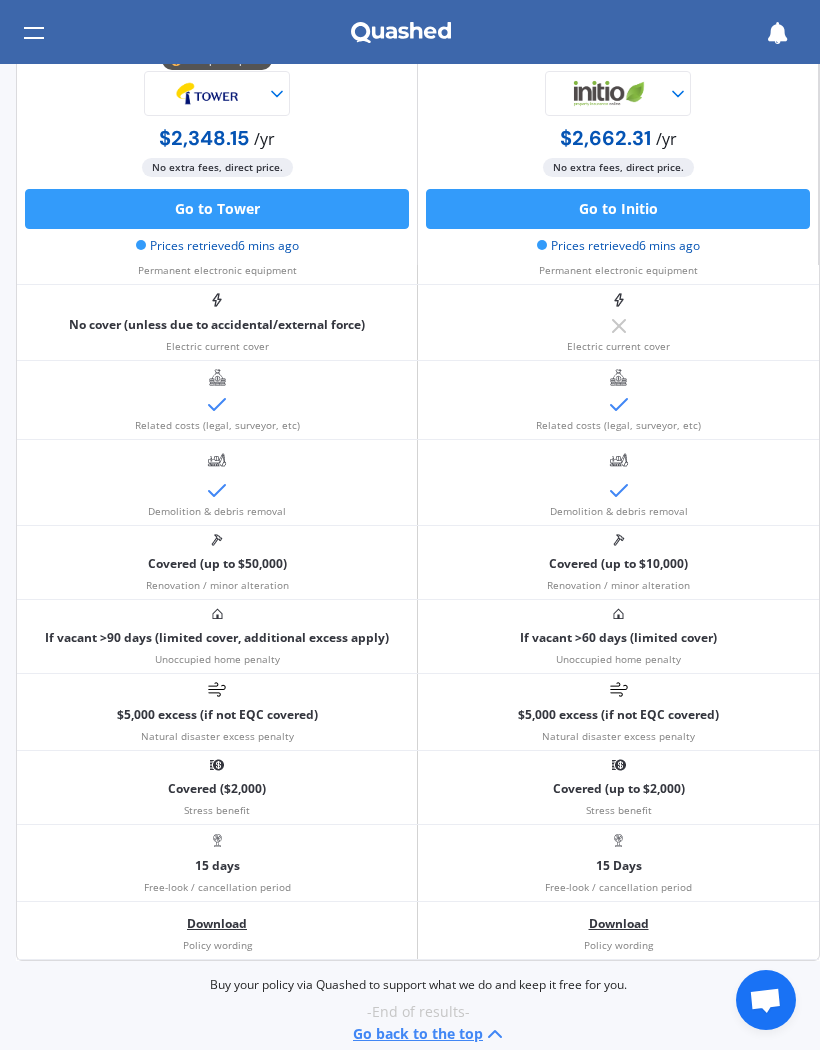 scroll, scrollTop: 1521, scrollLeft: 0, axis: vertical 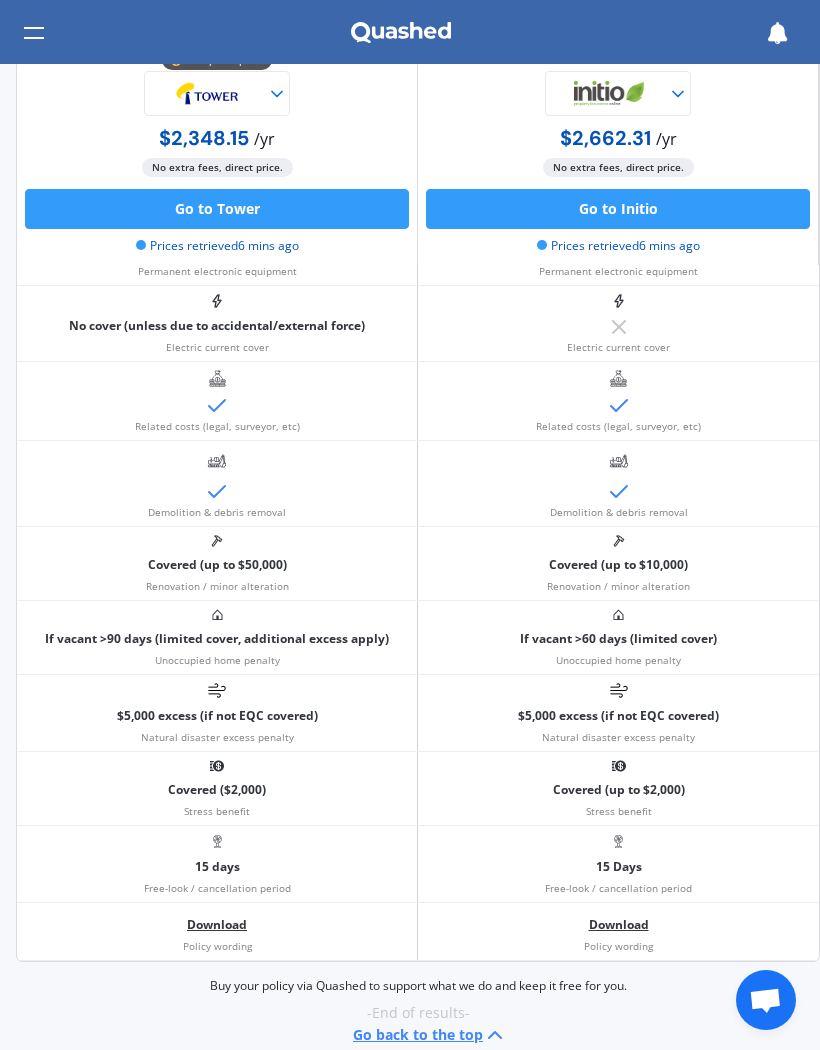 click at bounding box center [765, 1002] 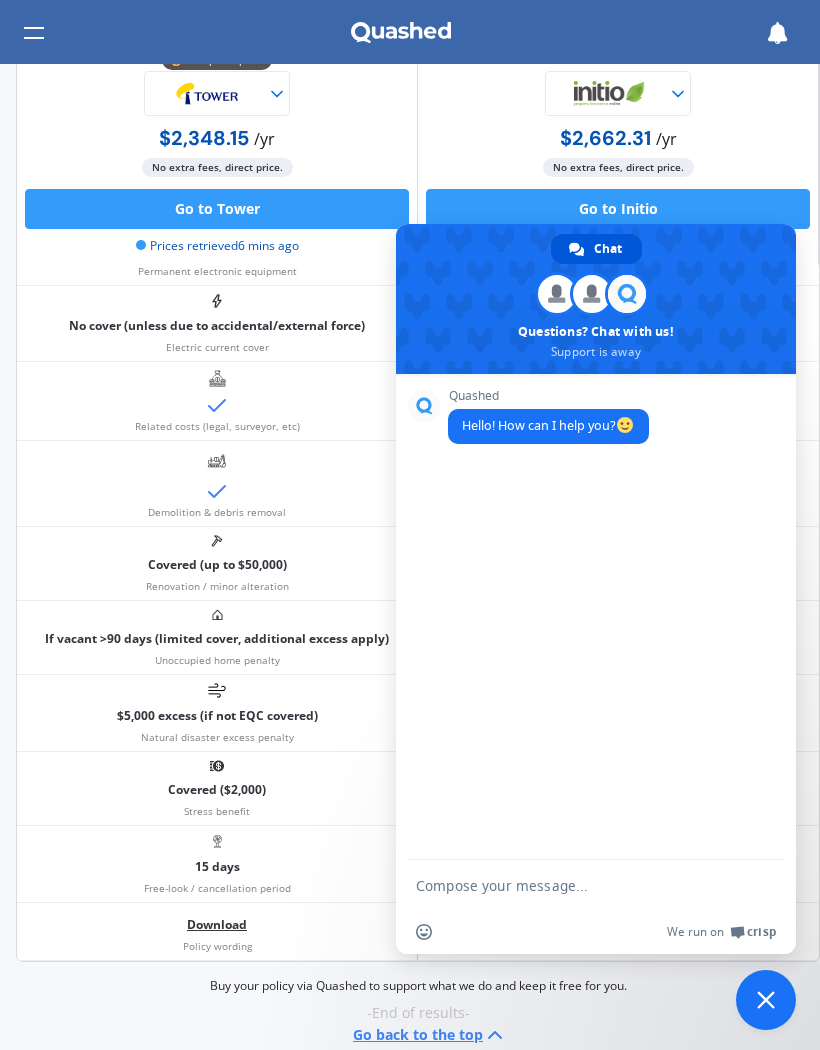 click on "No cover (unless due to accidental/external force) Permanent electronic equipment" at bounding box center [217, 245] 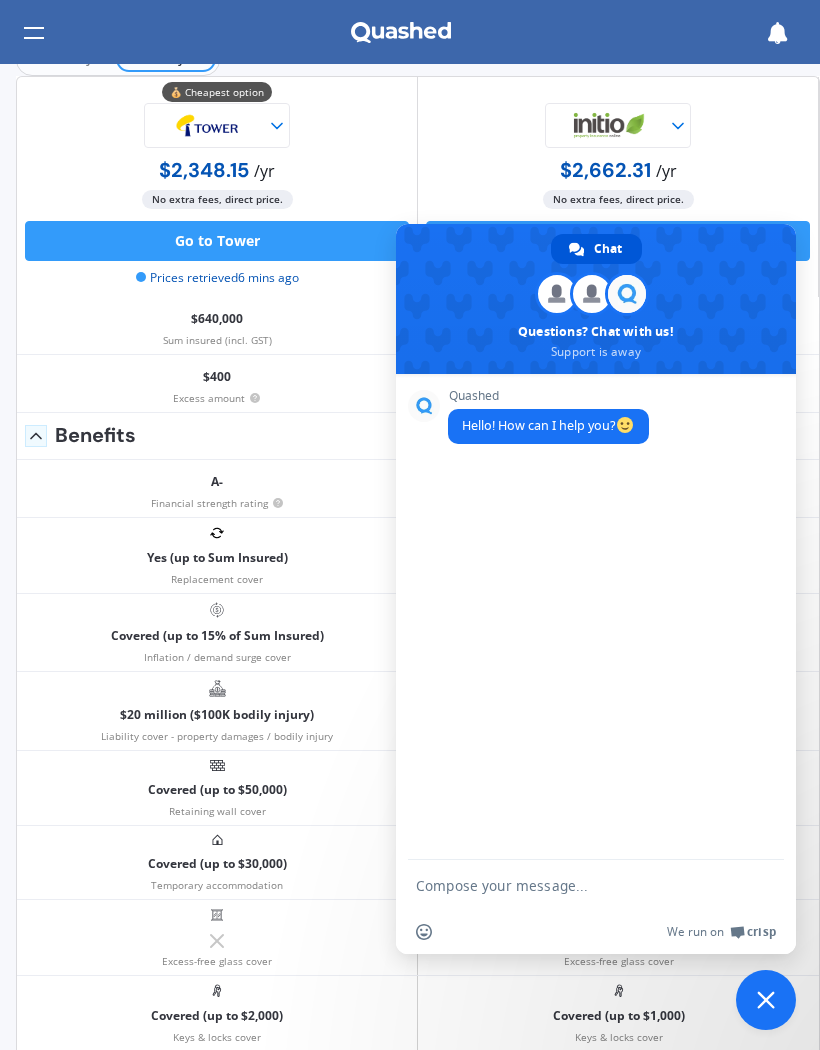scroll, scrollTop: 0, scrollLeft: 0, axis: both 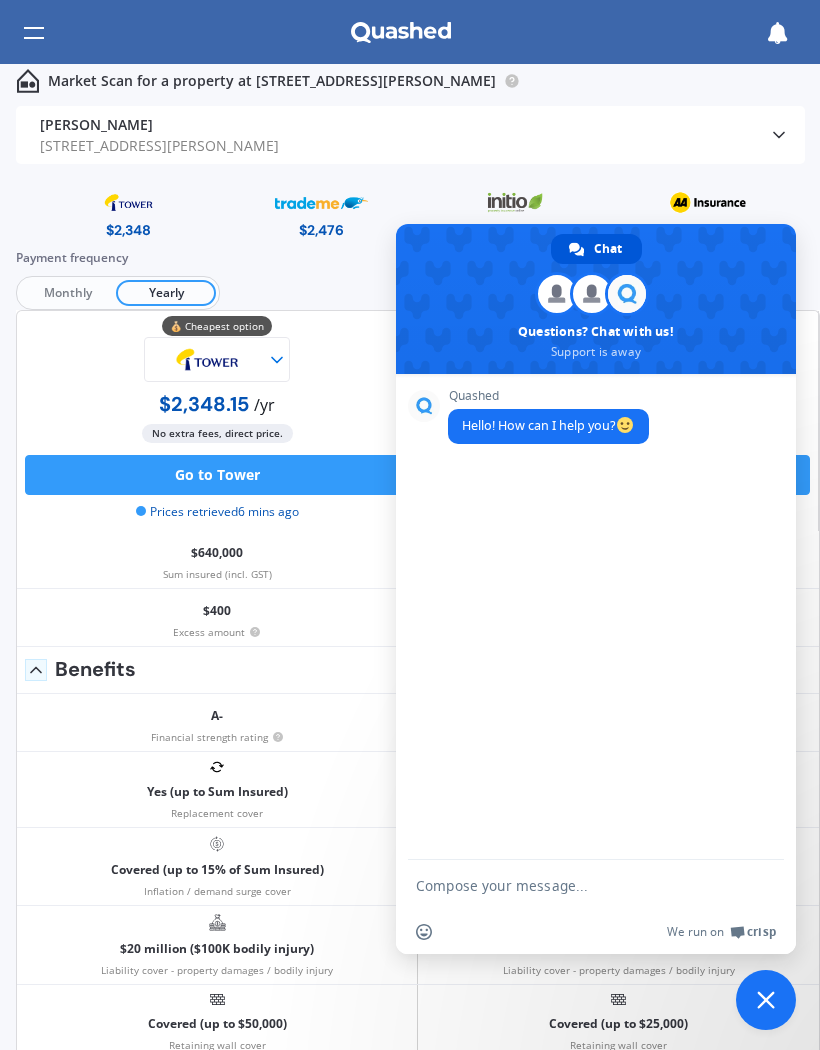 click on "[PERSON_NAME] Policy owner [STREET_ADDRESS][PERSON_NAME] Address" at bounding box center (402, 135) 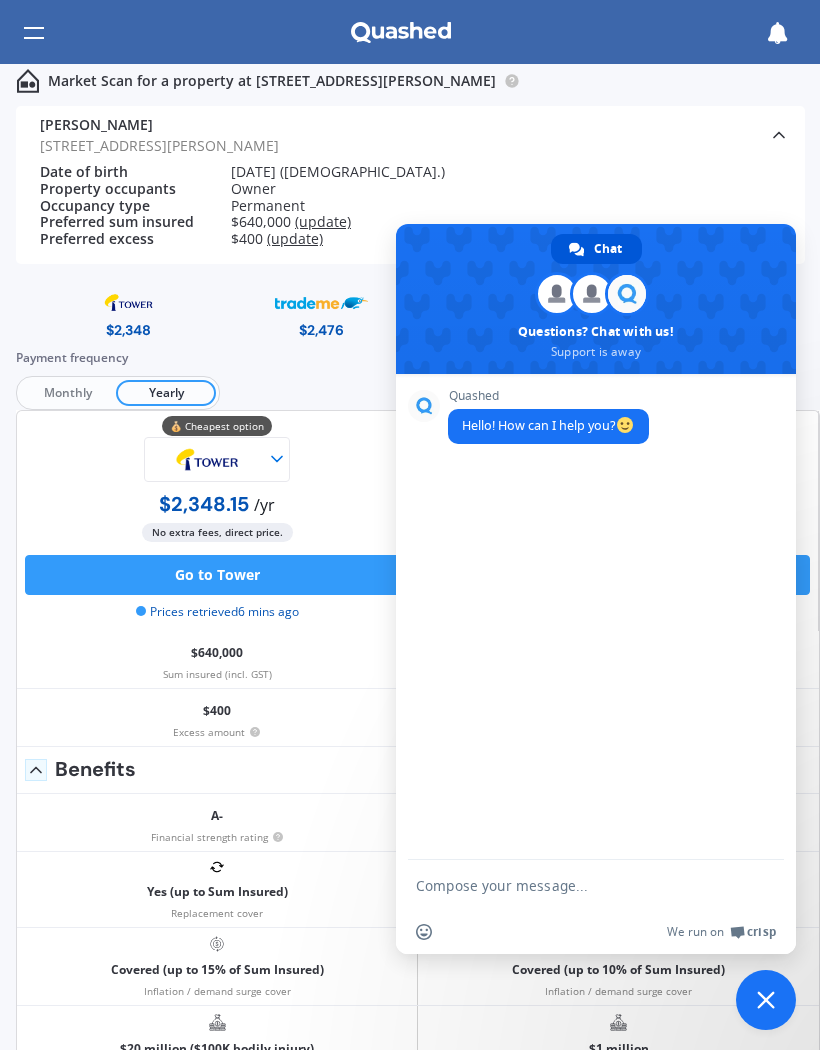 click 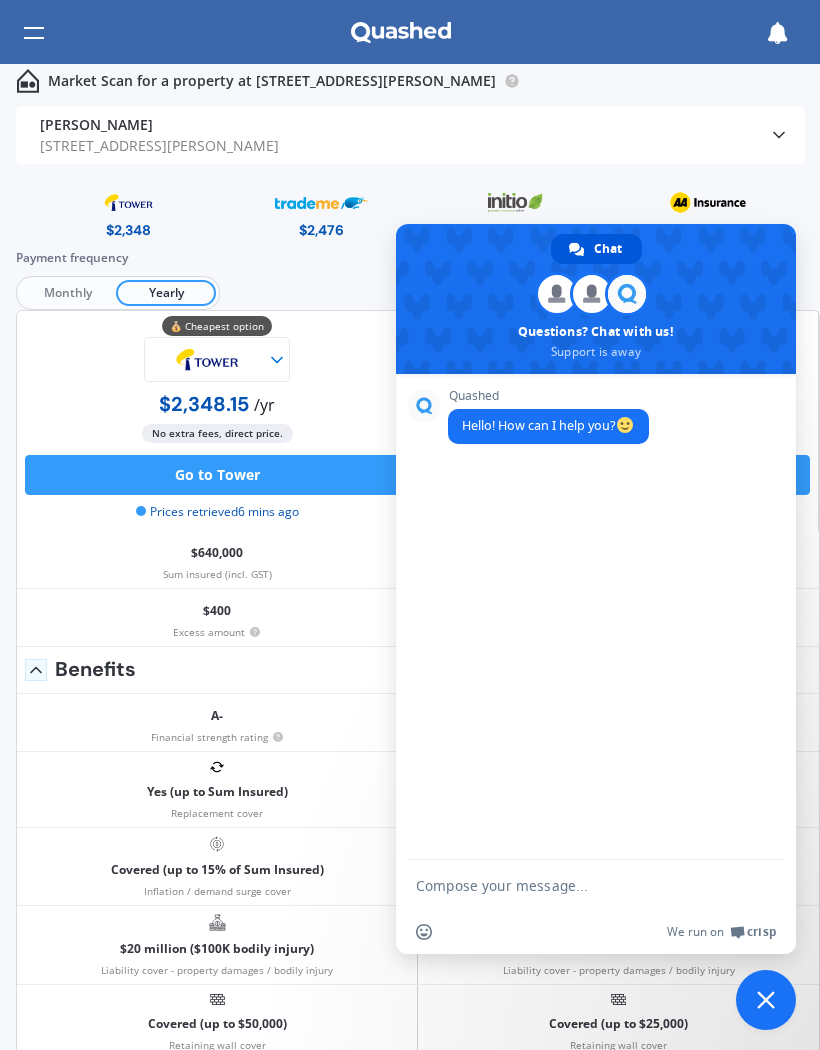 click at bounding box center (766, 1000) 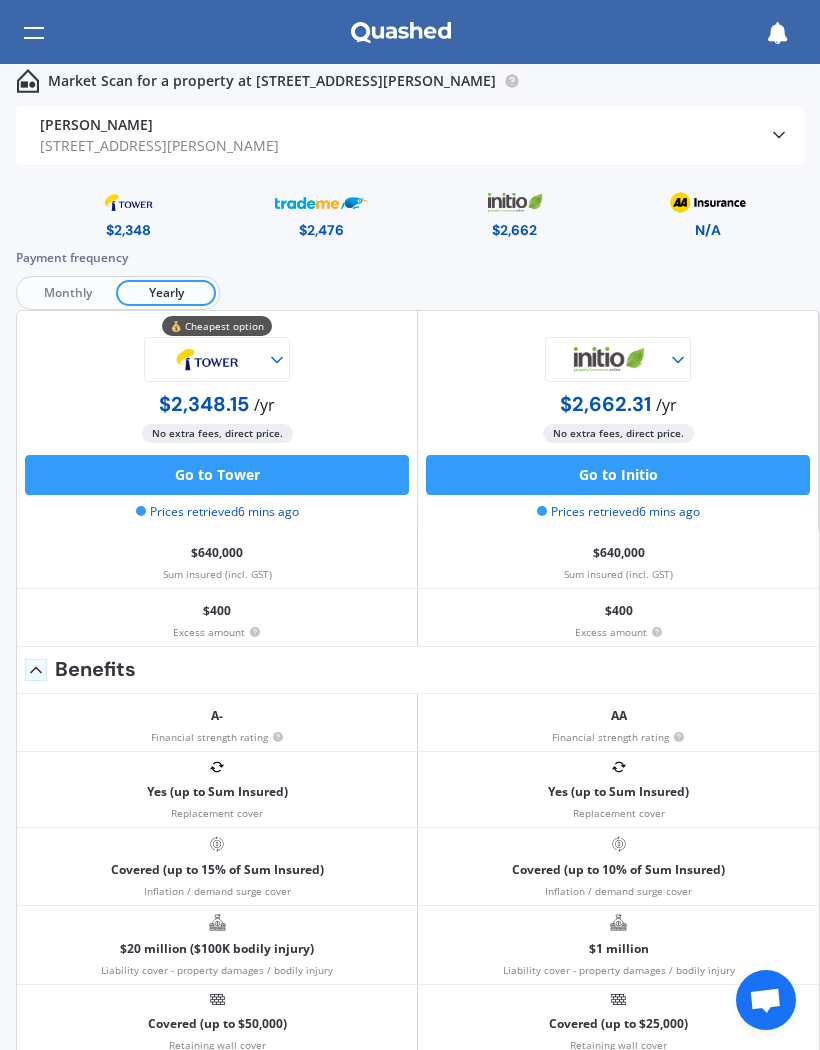 click 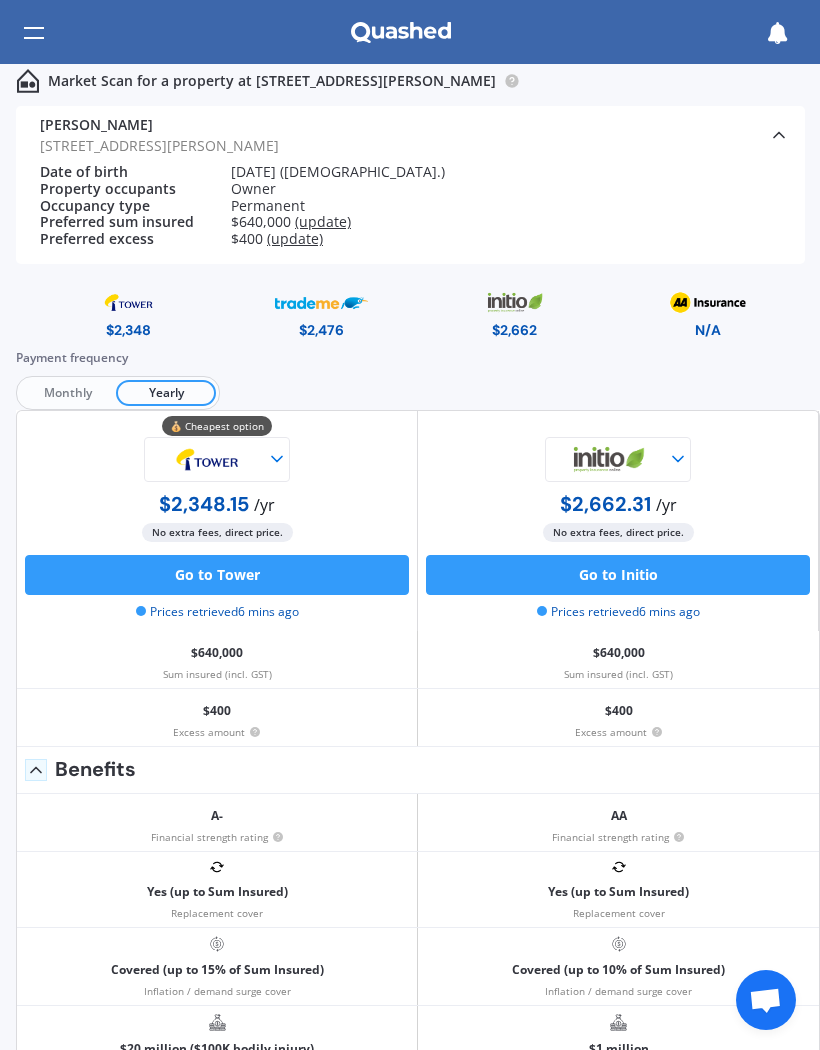 click on "Monthly" at bounding box center (68, 393) 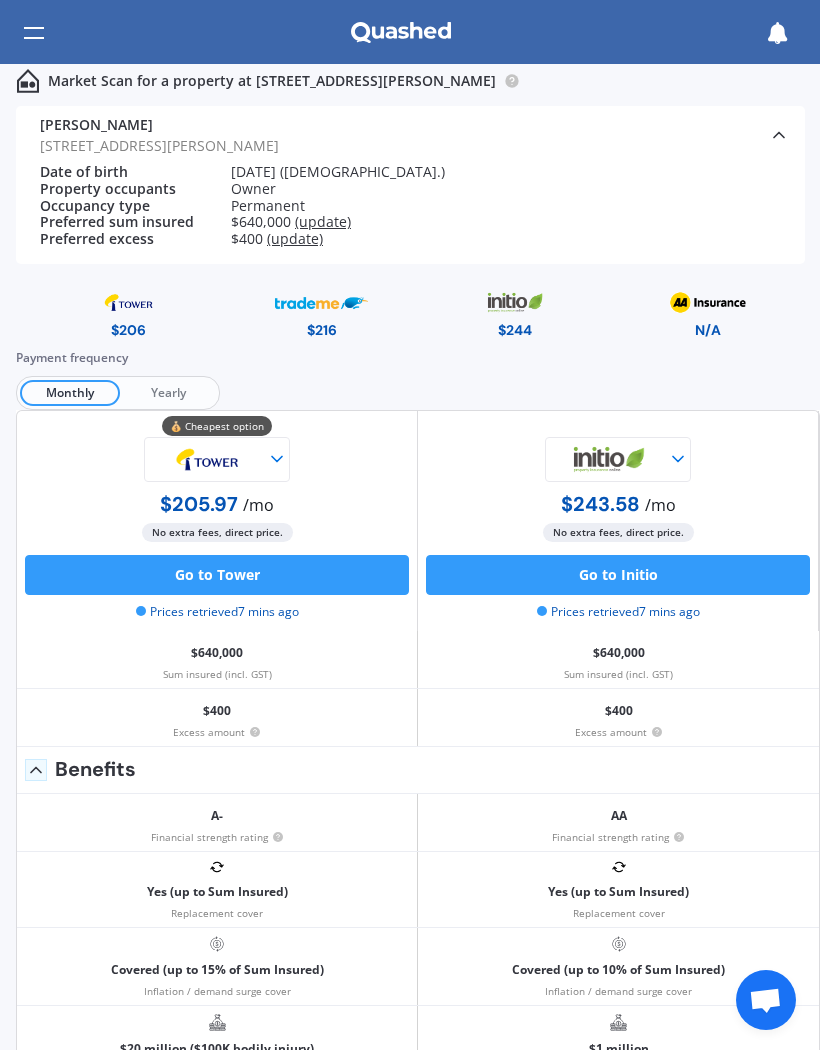click at bounding box center [128, 302] 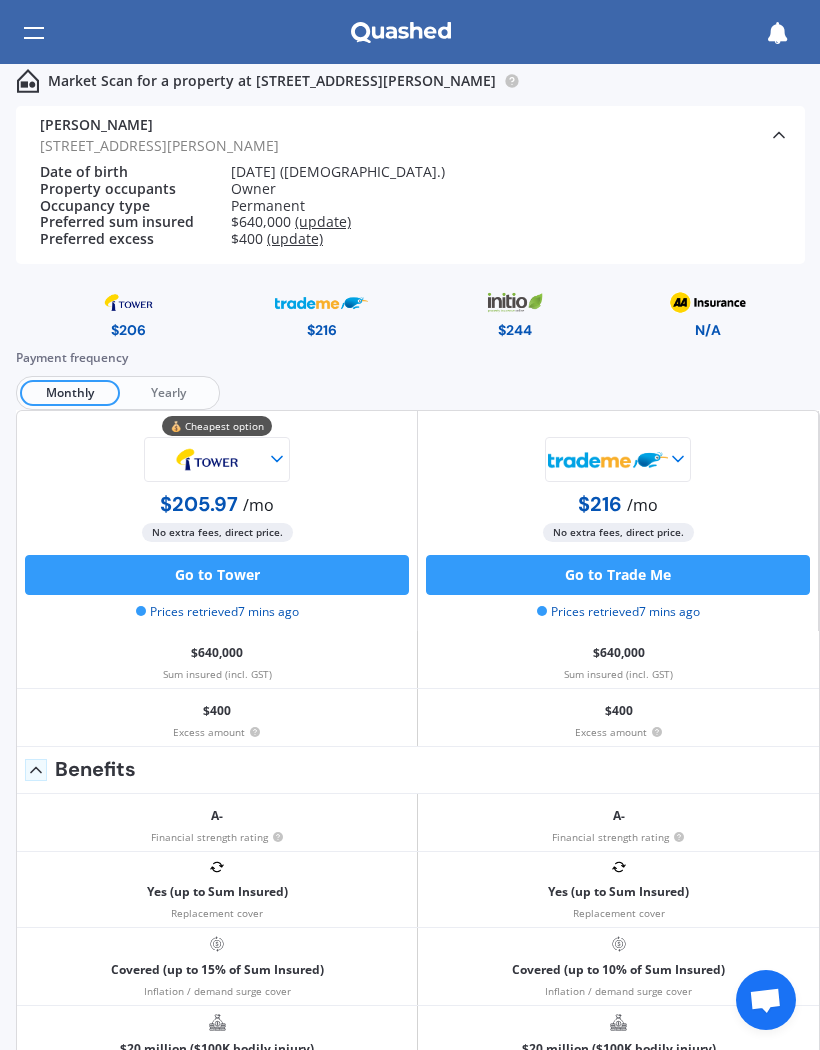 click at bounding box center (514, 302) 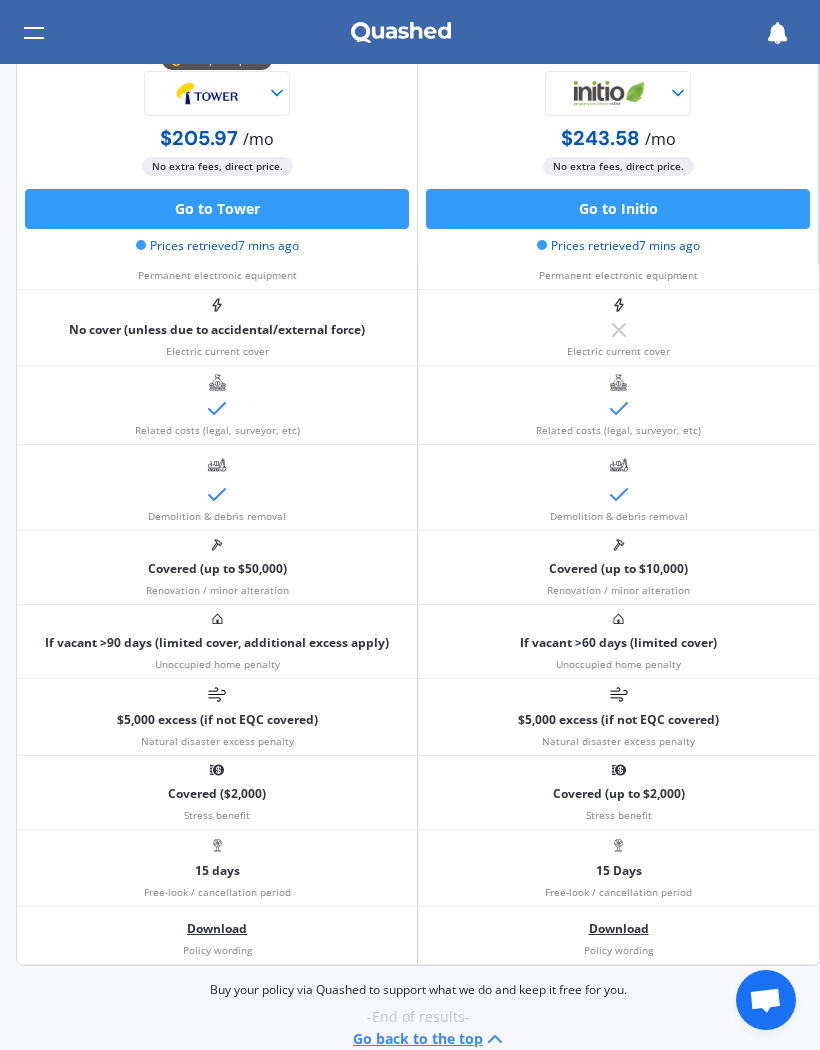 scroll, scrollTop: 1599, scrollLeft: 0, axis: vertical 